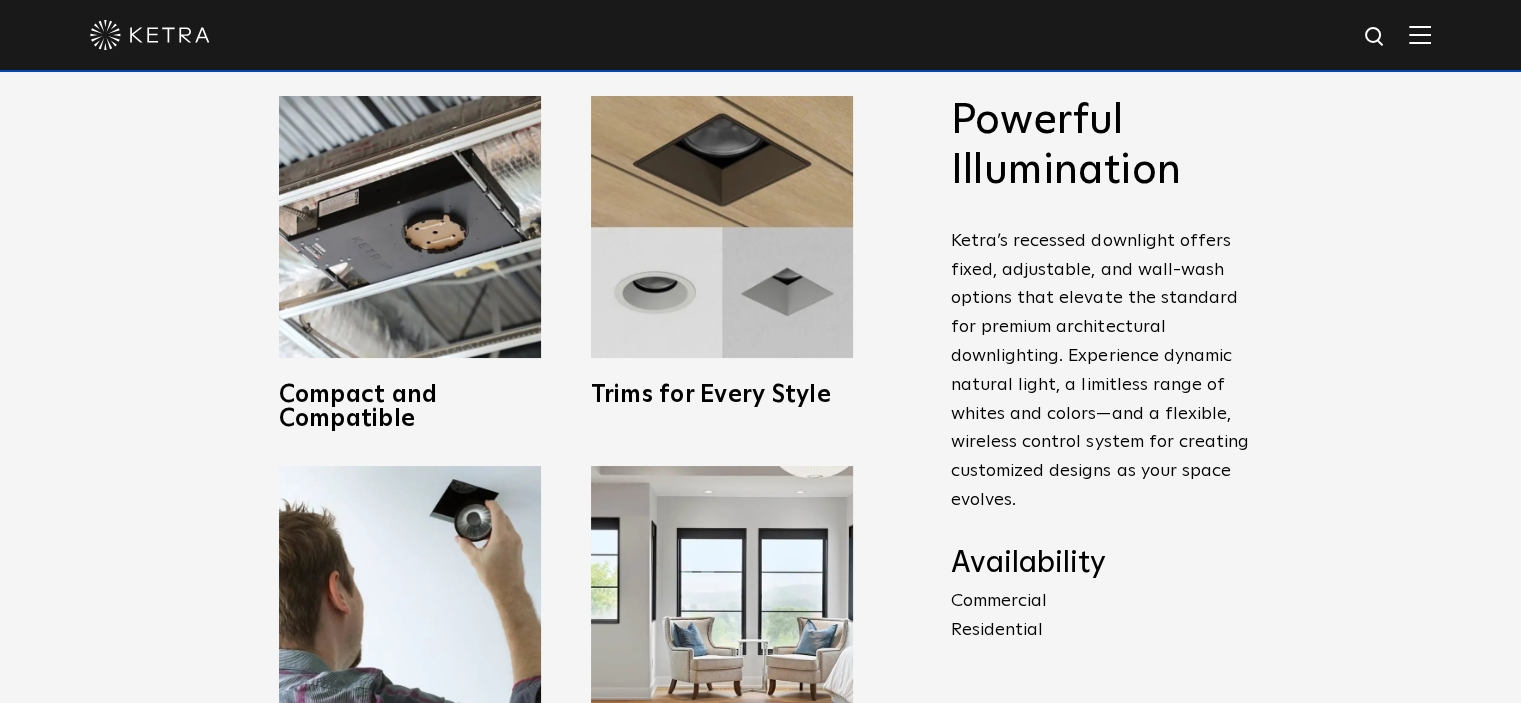 scroll, scrollTop: 0, scrollLeft: 0, axis: both 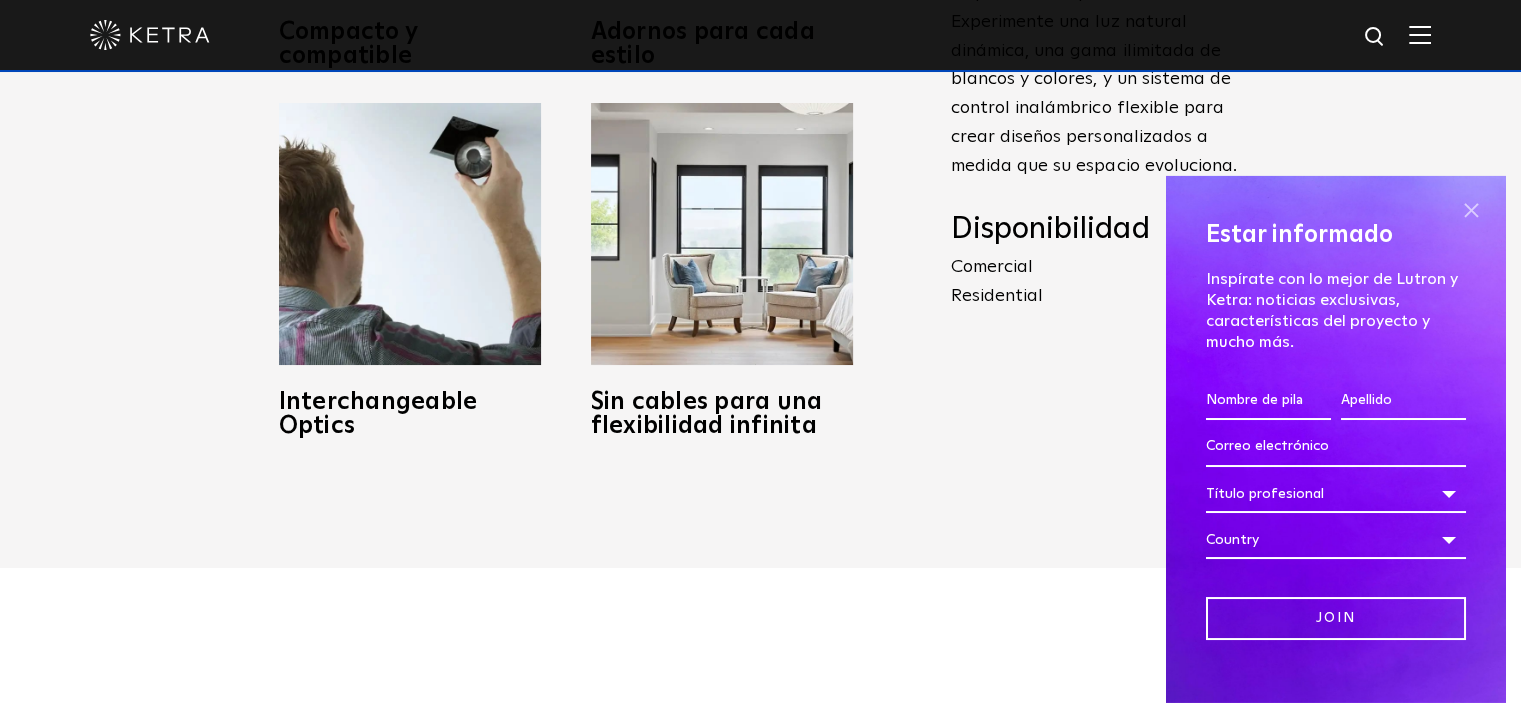 click at bounding box center [1471, 211] 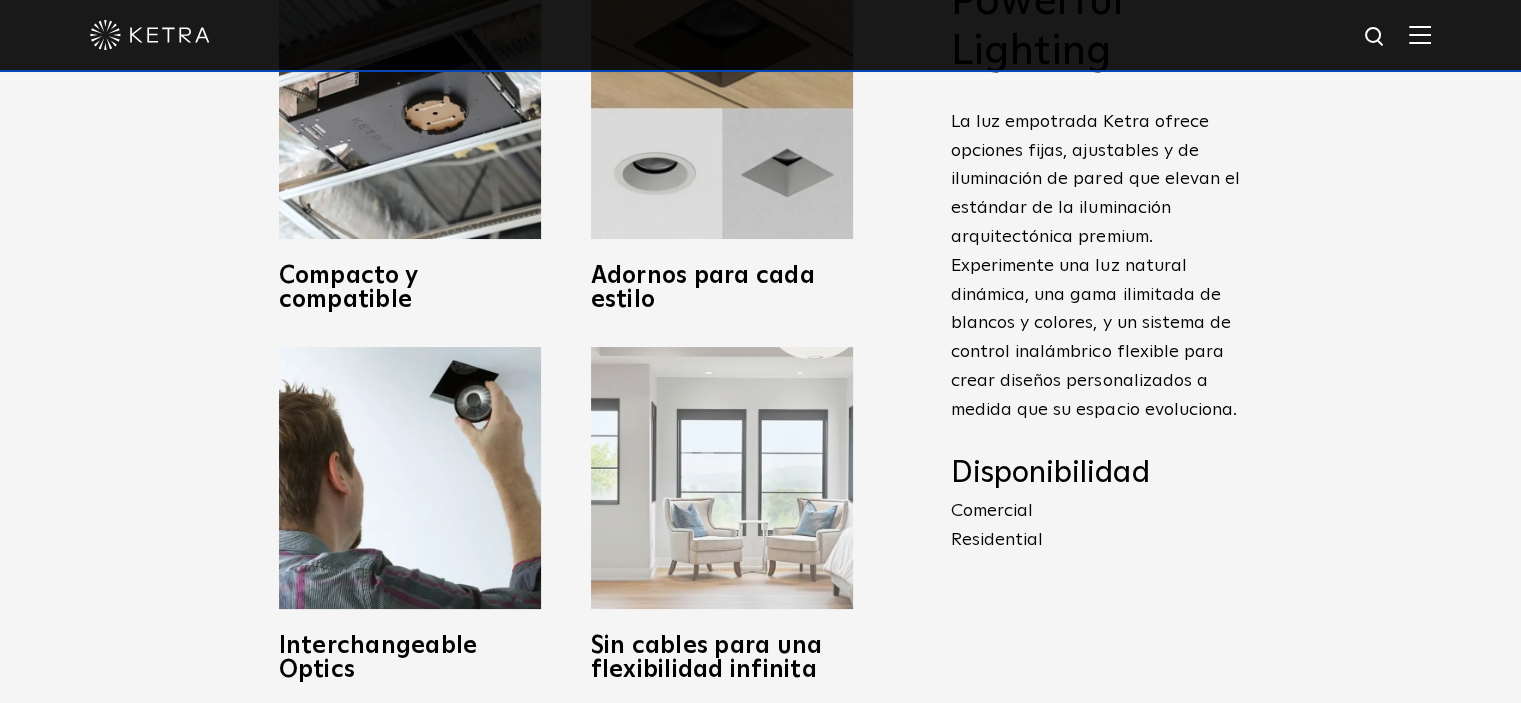 scroll, scrollTop: 800, scrollLeft: 0, axis: vertical 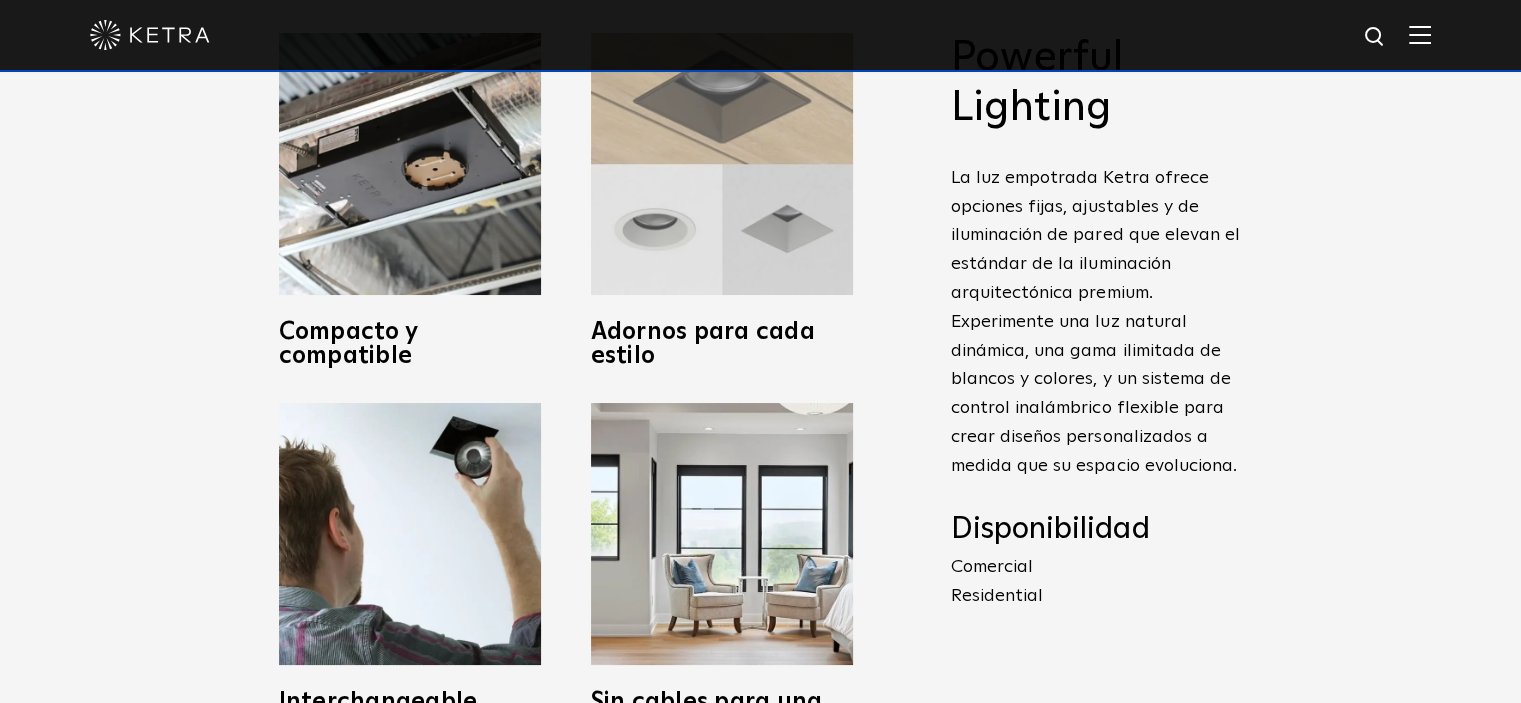 click at bounding box center [722, 164] 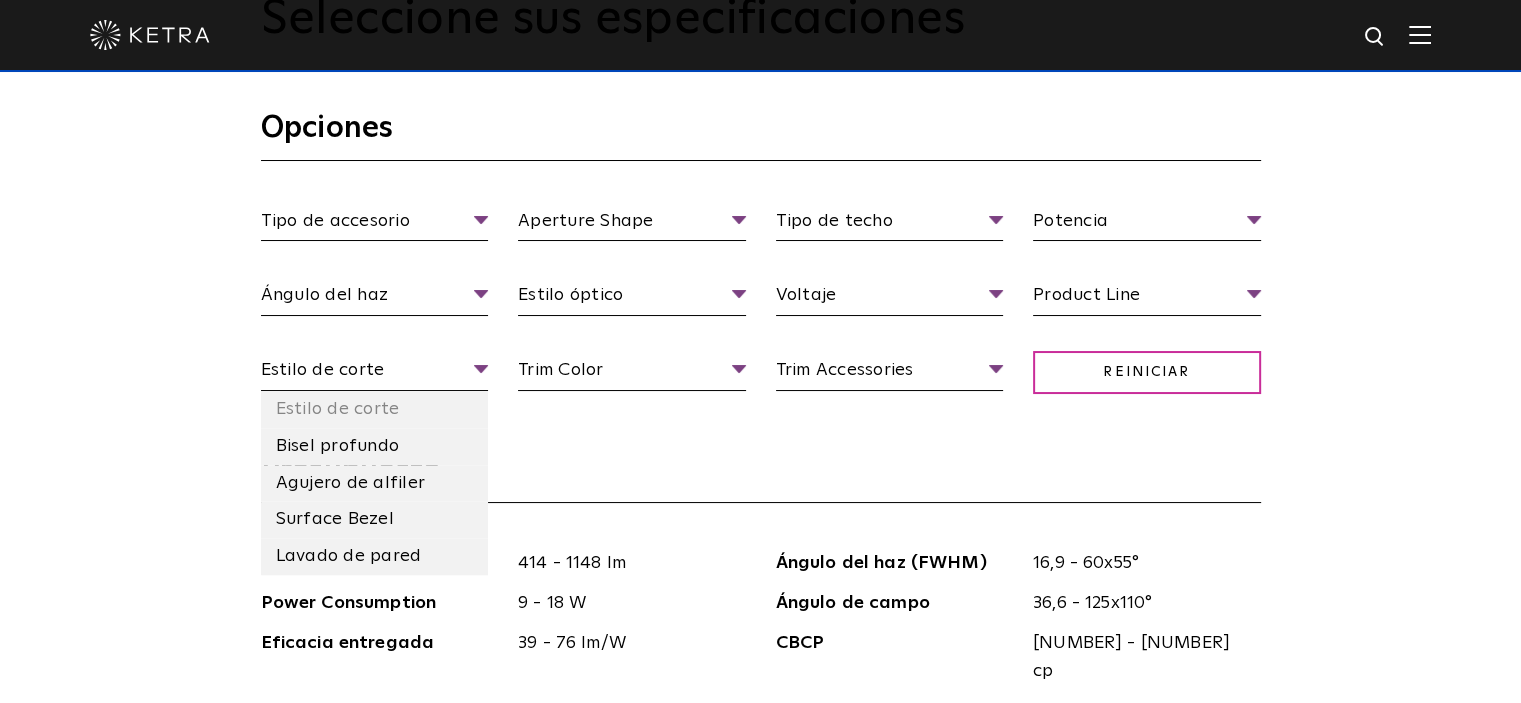 scroll, scrollTop: 1800, scrollLeft: 0, axis: vertical 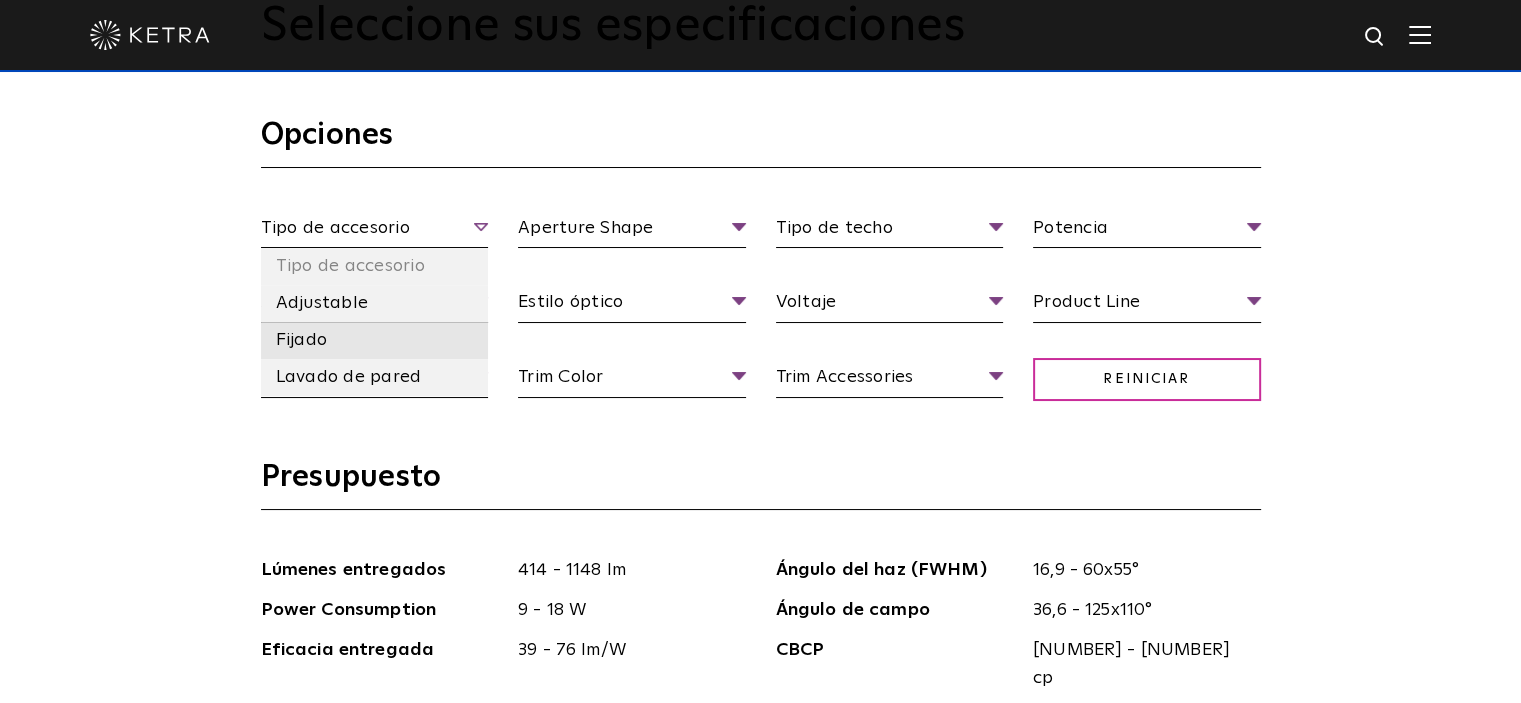 click on "Fijado" at bounding box center (375, 340) 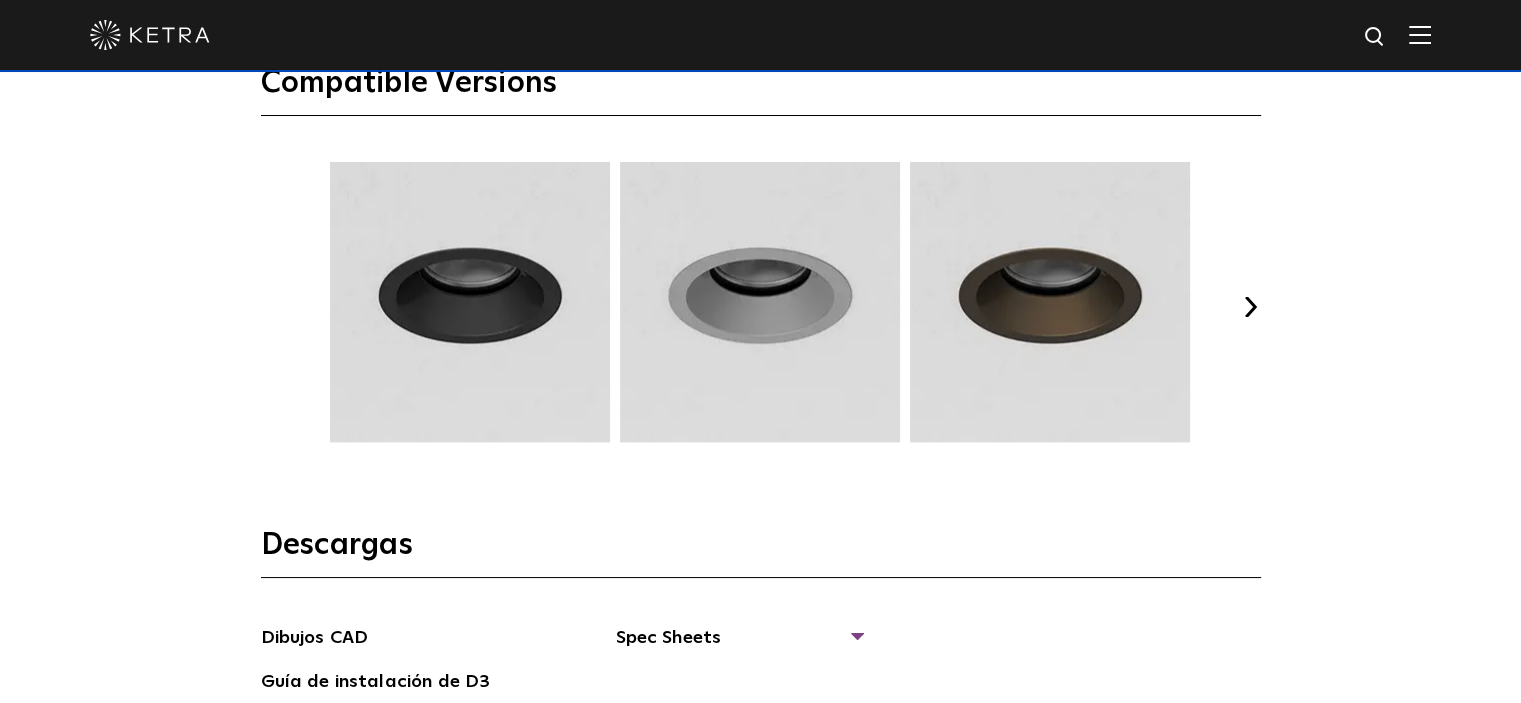 scroll, scrollTop: 2600, scrollLeft: 0, axis: vertical 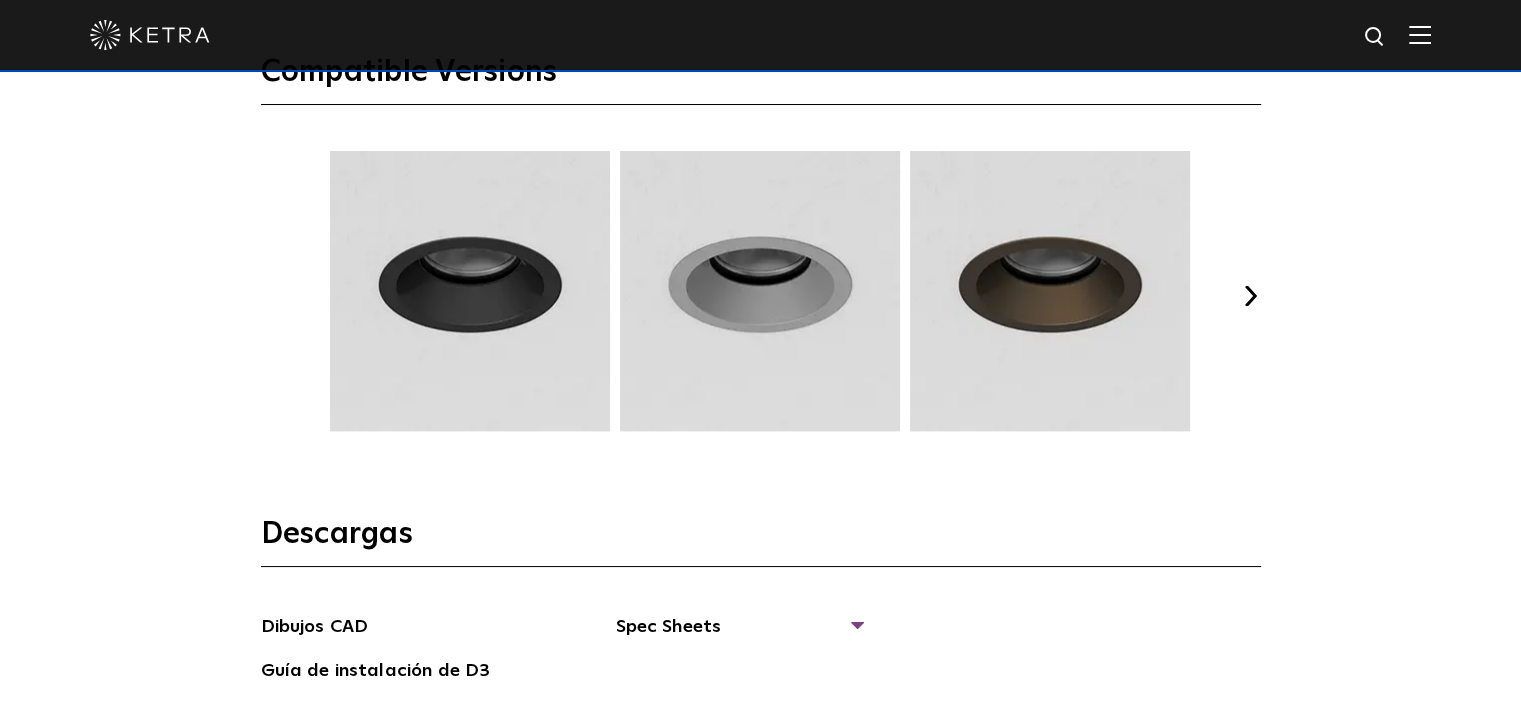 click on "Próximo" at bounding box center [1251, 296] 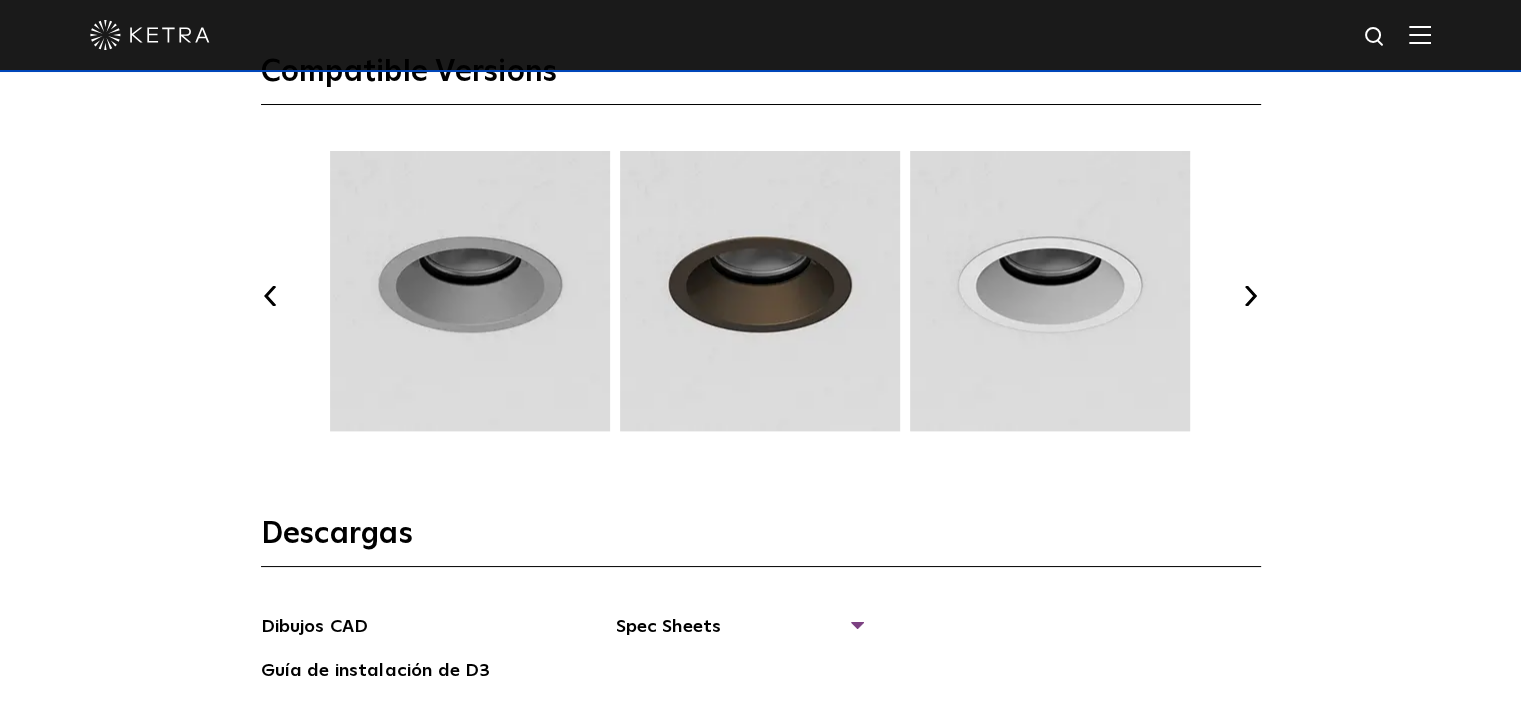 click on "Próximo" at bounding box center (1251, 296) 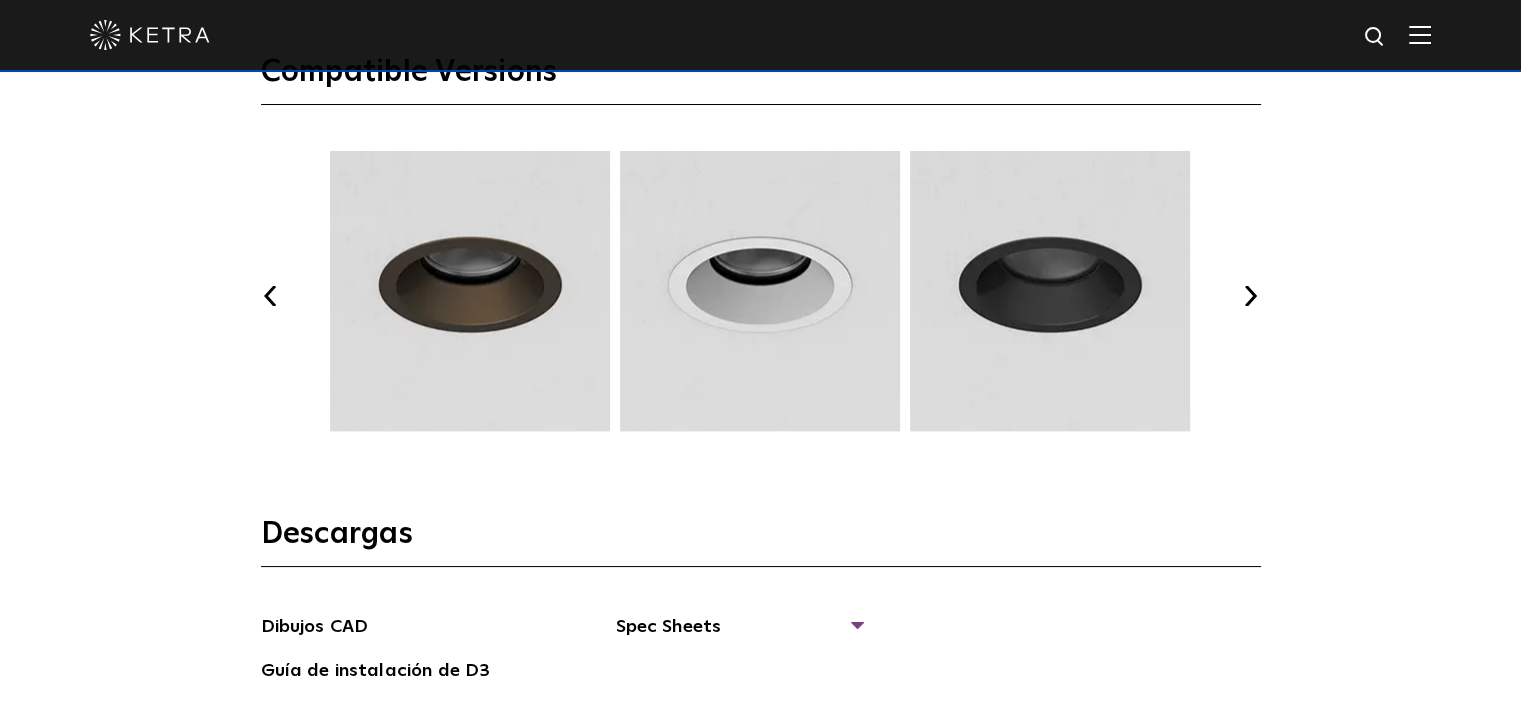 click on "Próximo" at bounding box center [1251, 296] 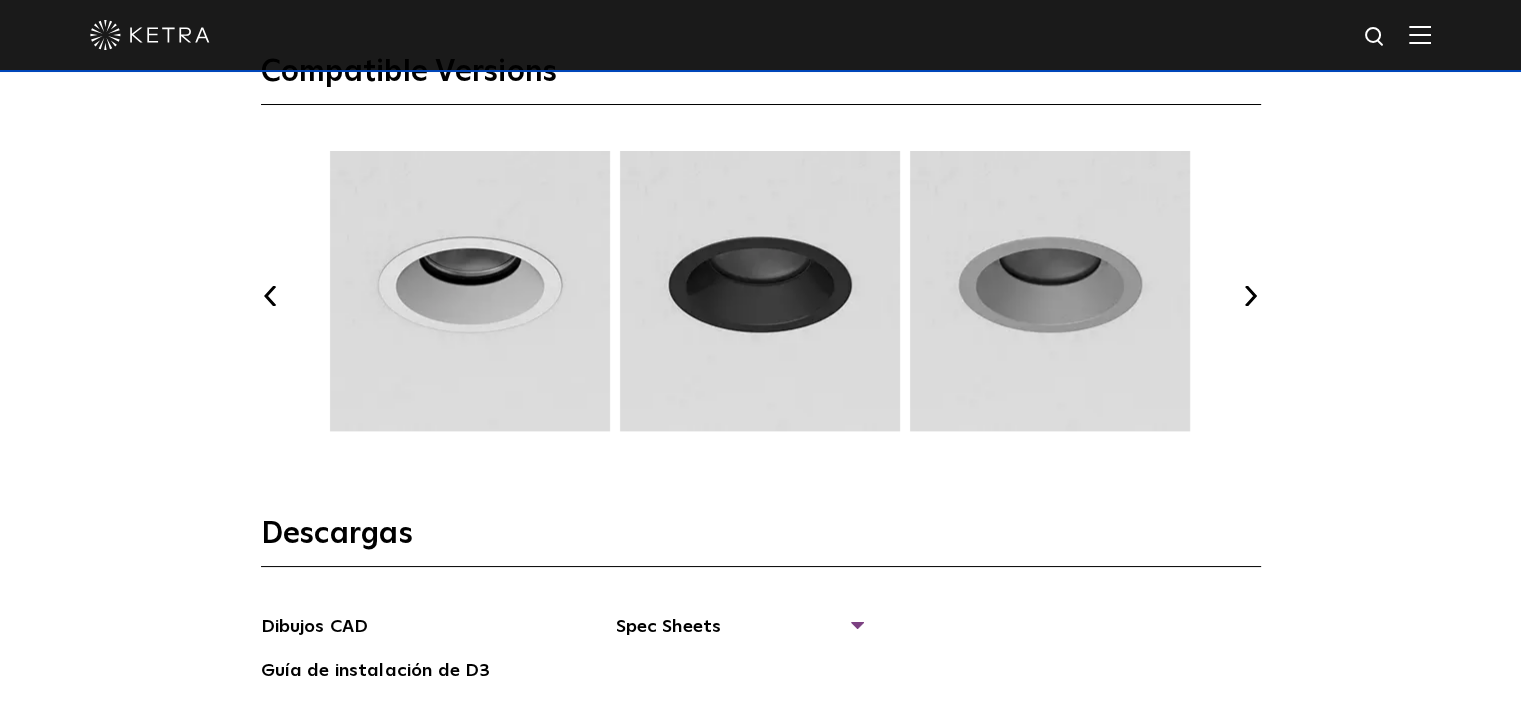 click on "Próximo" at bounding box center [1251, 296] 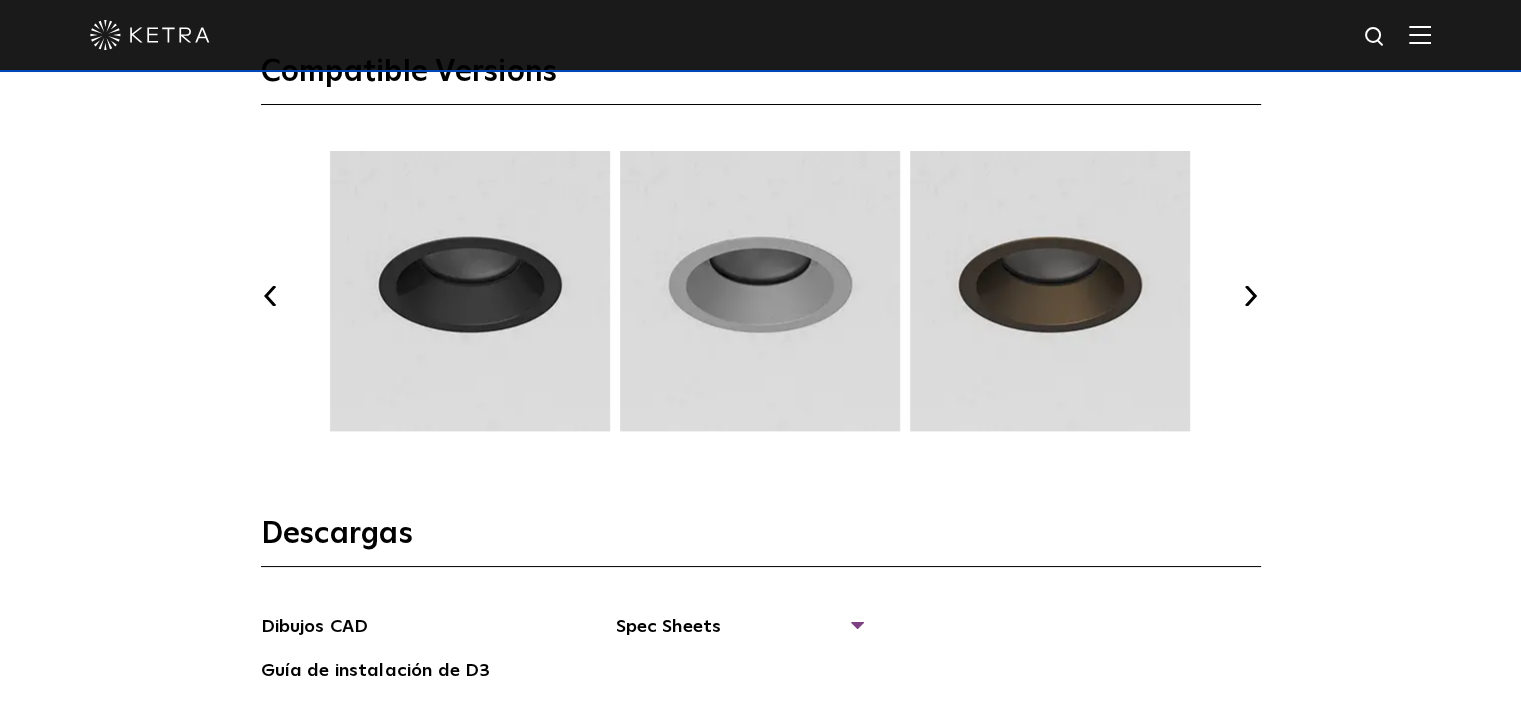 click on "Próximo" at bounding box center (1251, 296) 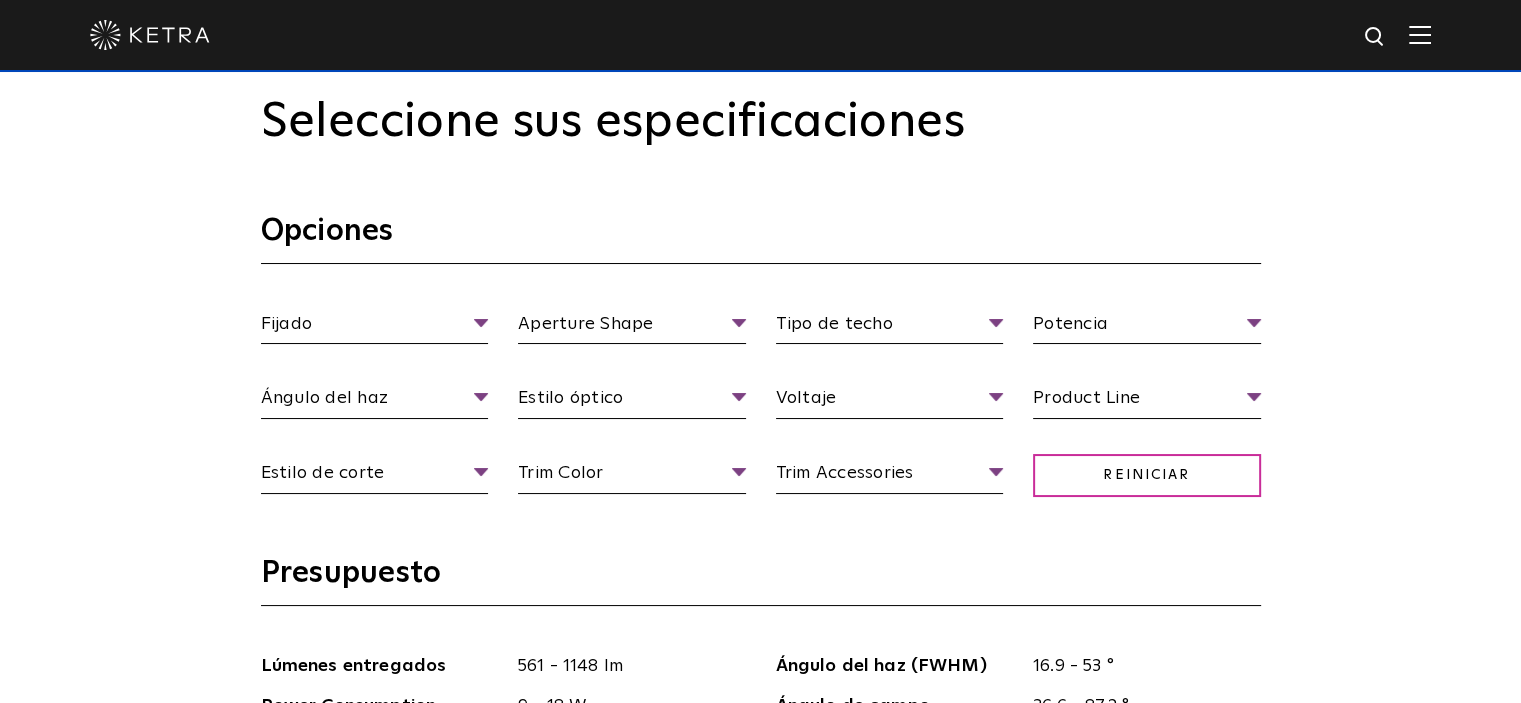 scroll, scrollTop: 1700, scrollLeft: 0, axis: vertical 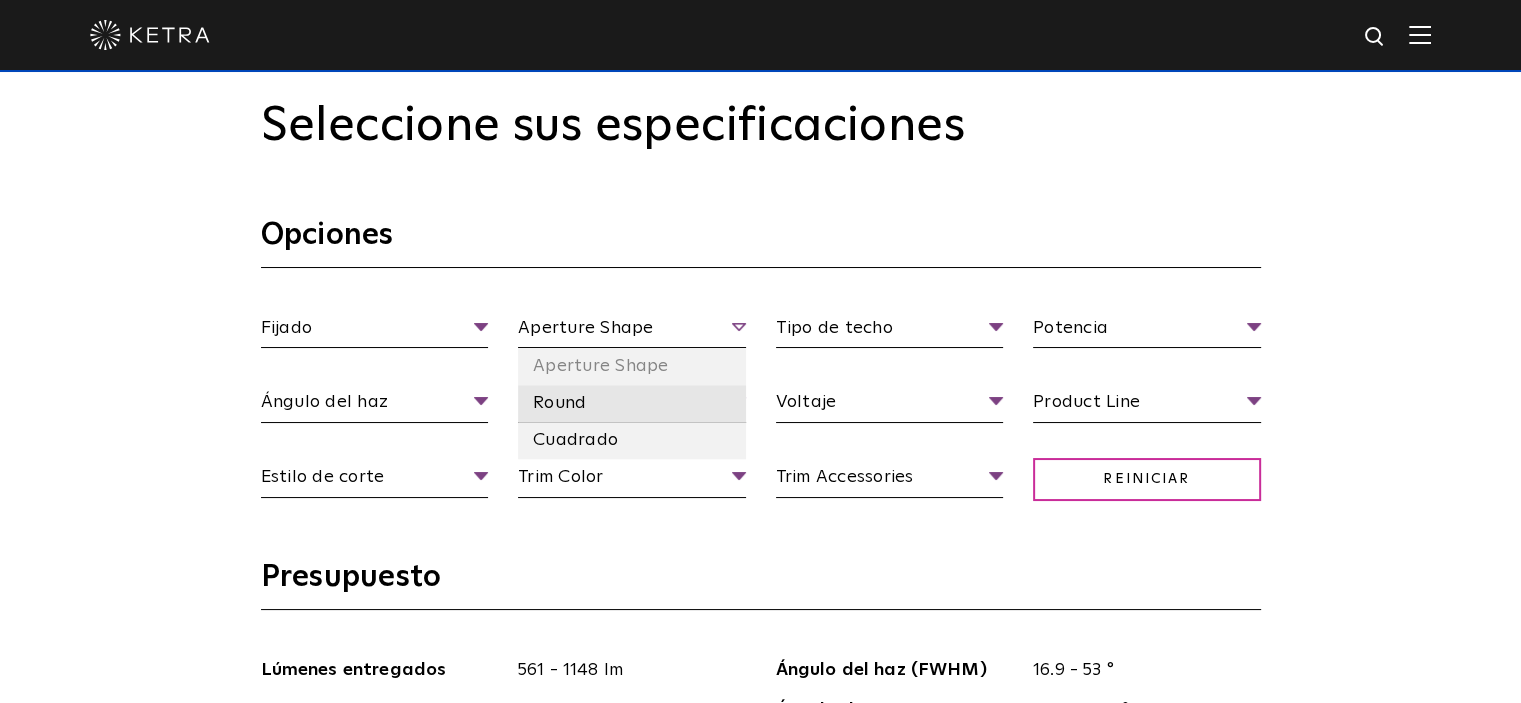 click on "Round" at bounding box center (632, 403) 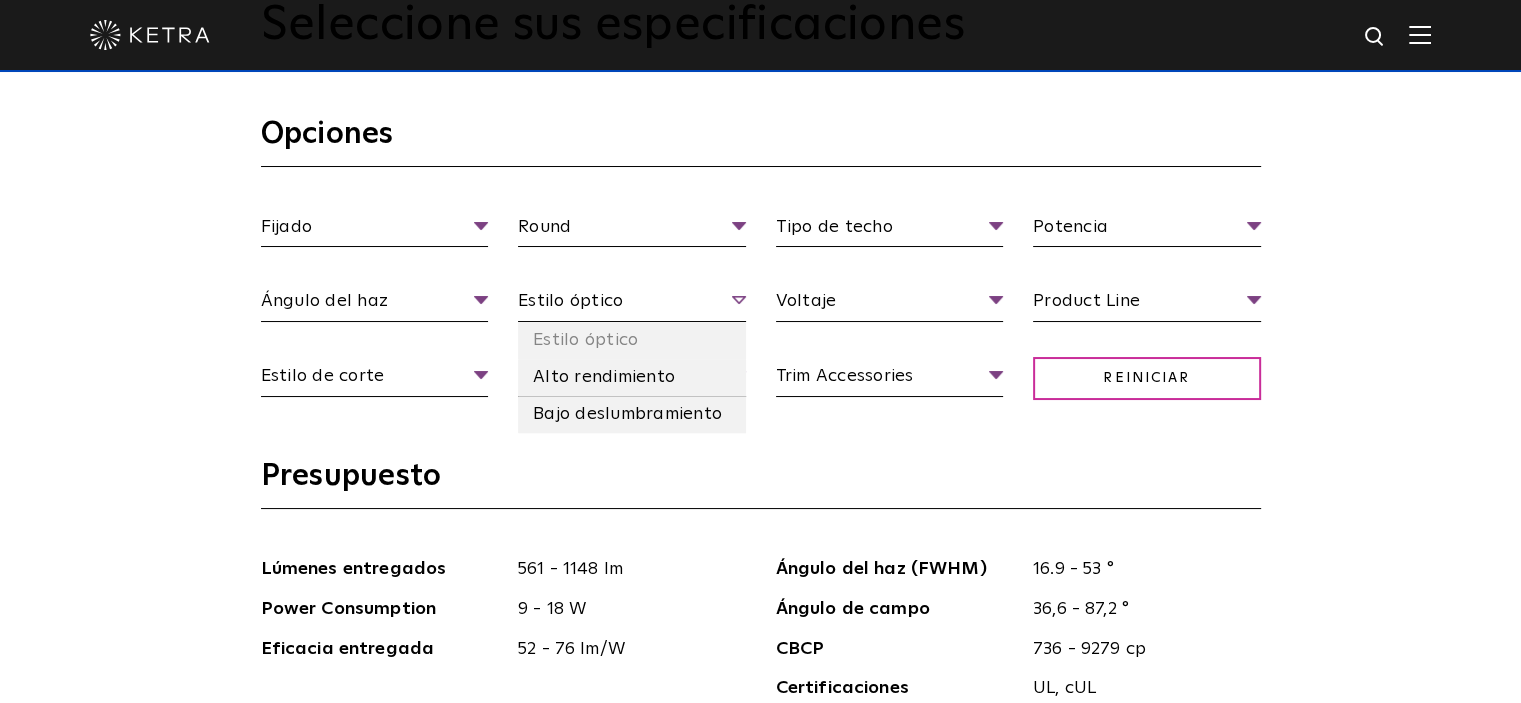 scroll, scrollTop: 1800, scrollLeft: 0, axis: vertical 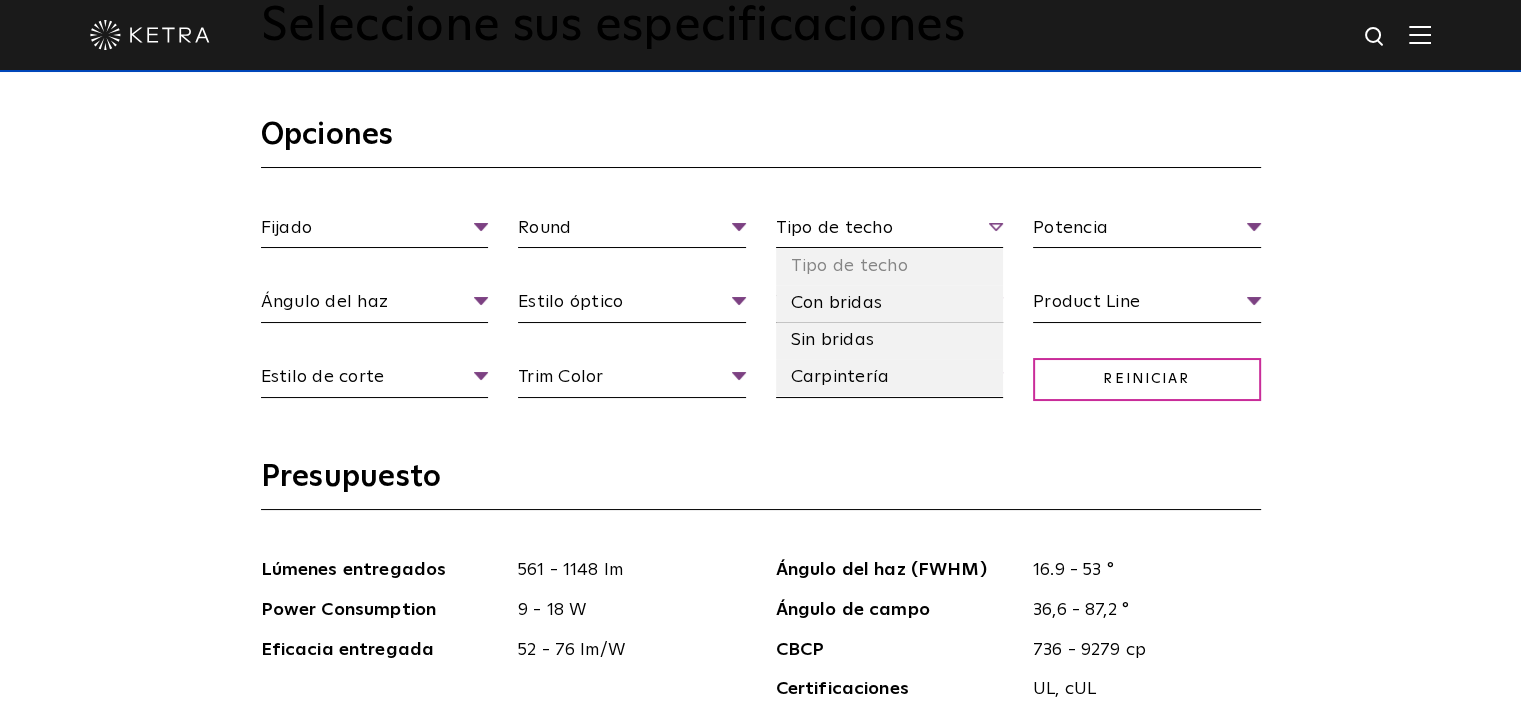 click on "Tipo de techo" at bounding box center [890, 231] 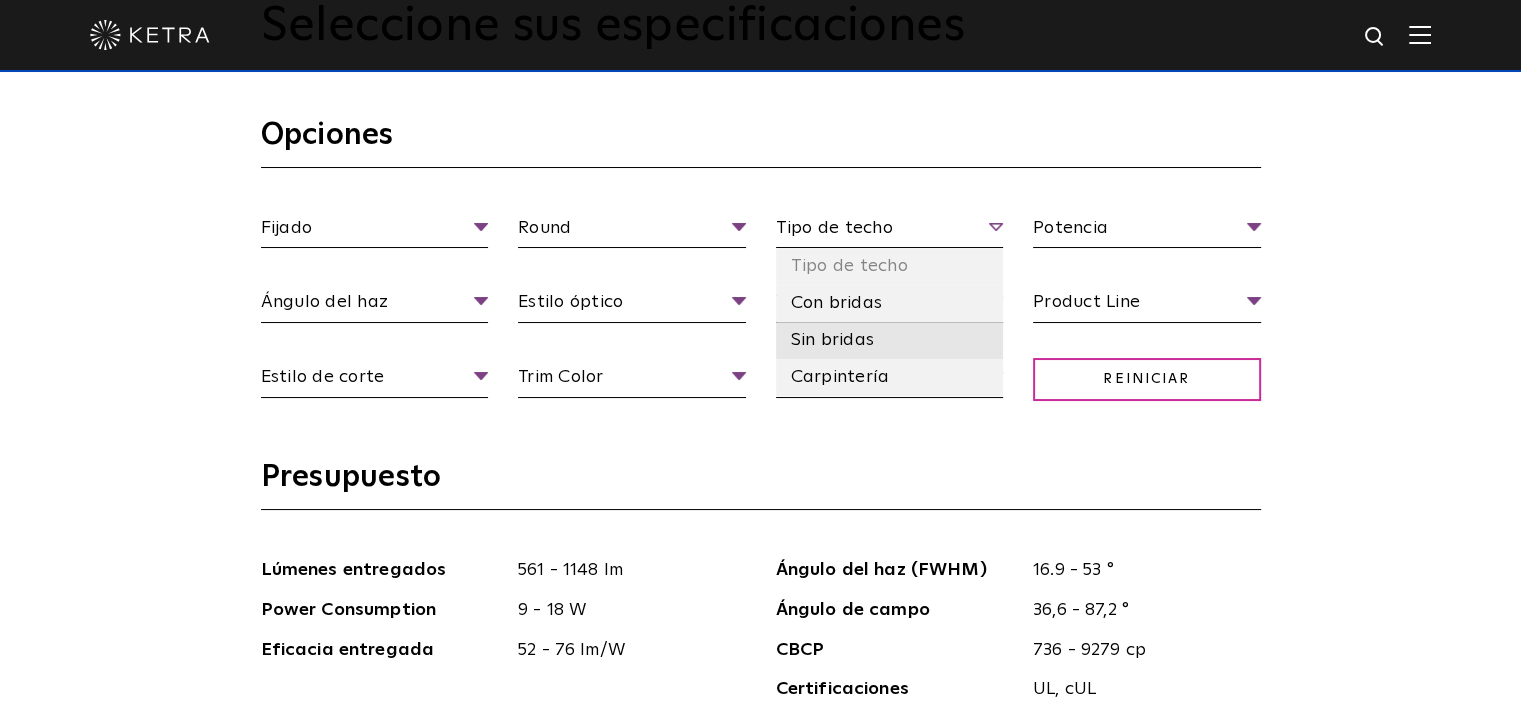 click on "Sin bridas" at bounding box center [890, 340] 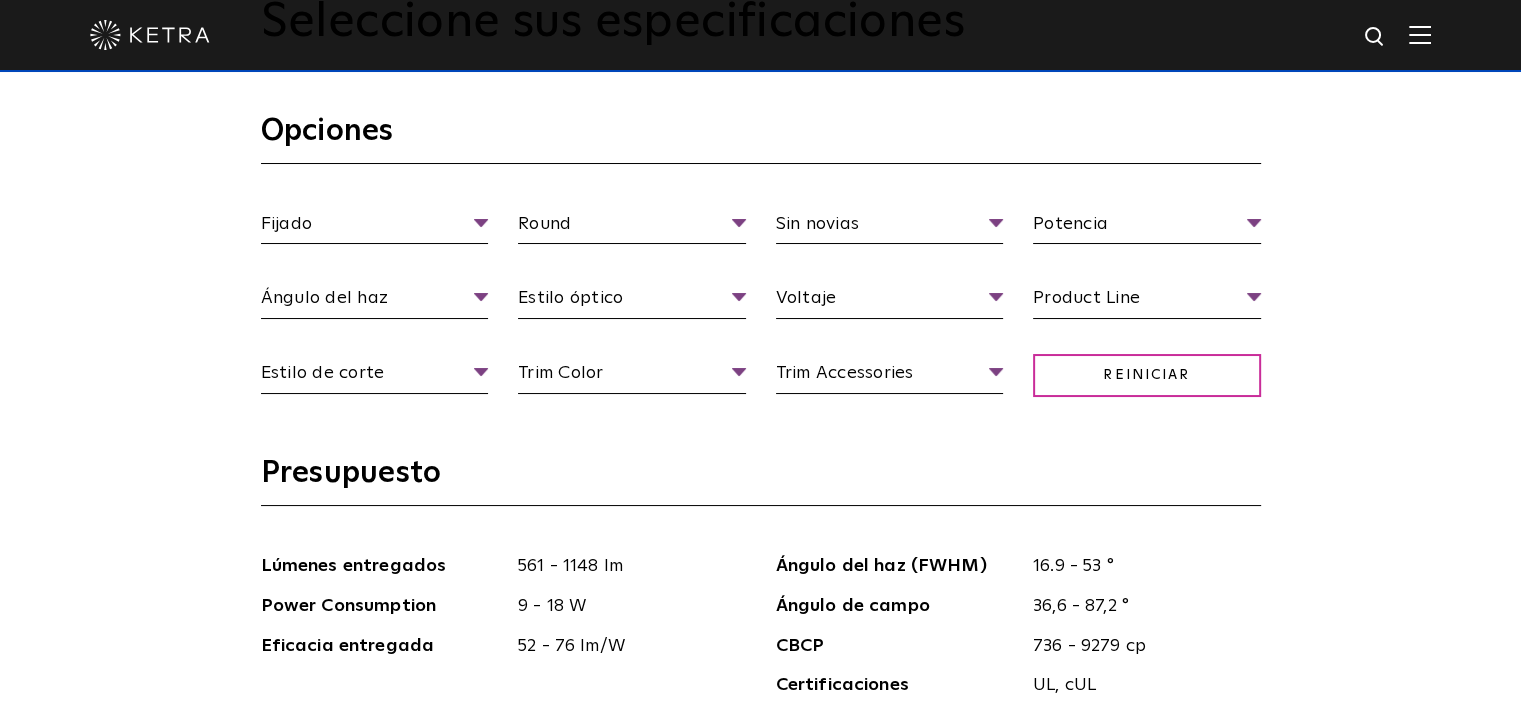 scroll, scrollTop: 1800, scrollLeft: 0, axis: vertical 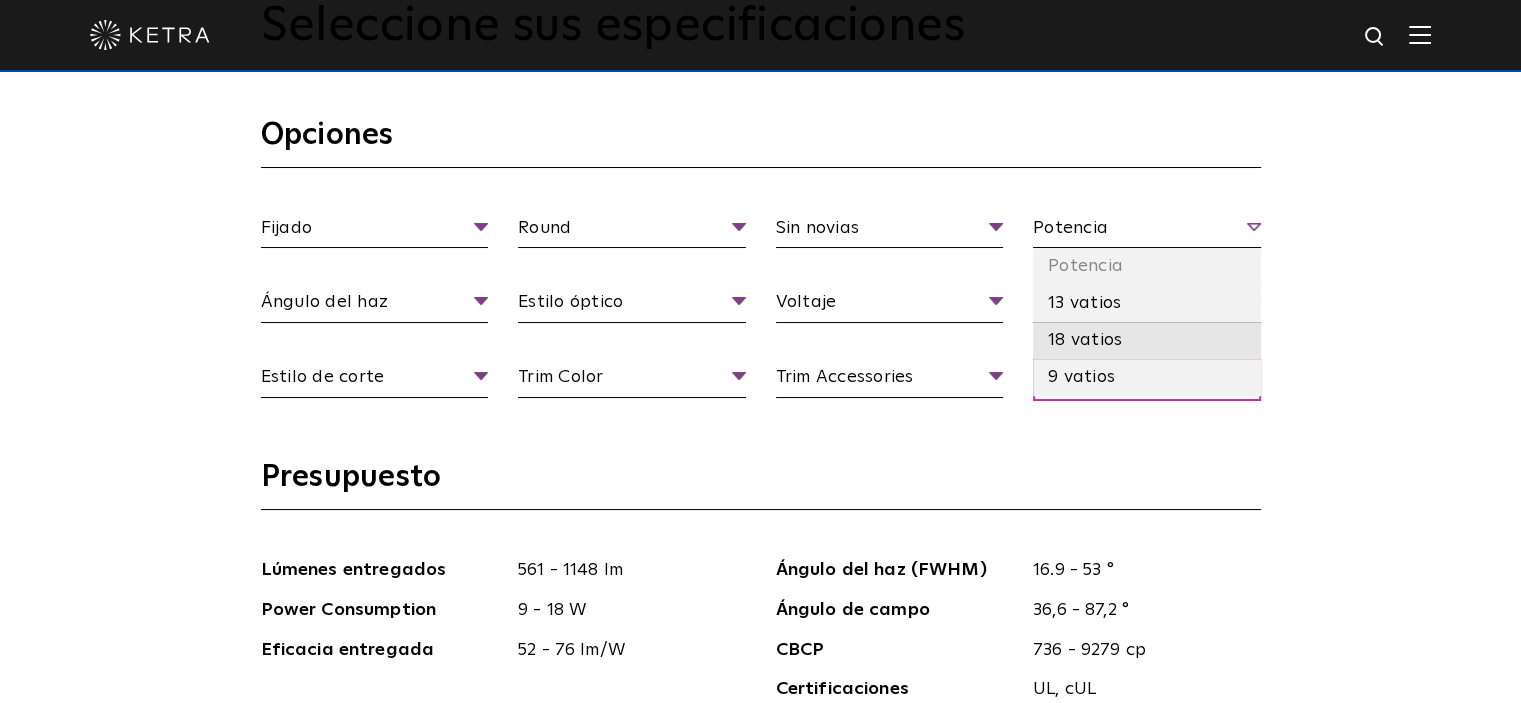 click on "18 vatios" at bounding box center [1147, 340] 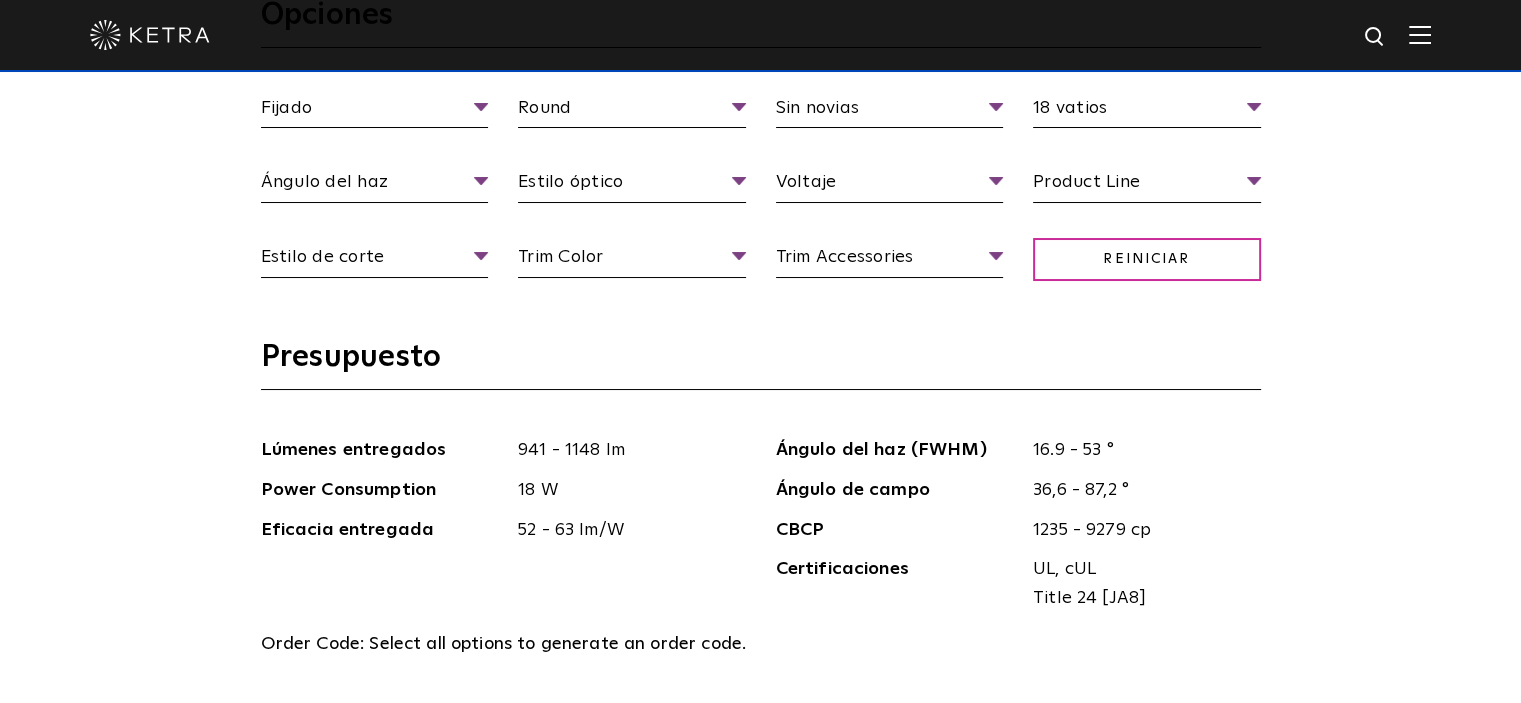 scroll, scrollTop: 1900, scrollLeft: 0, axis: vertical 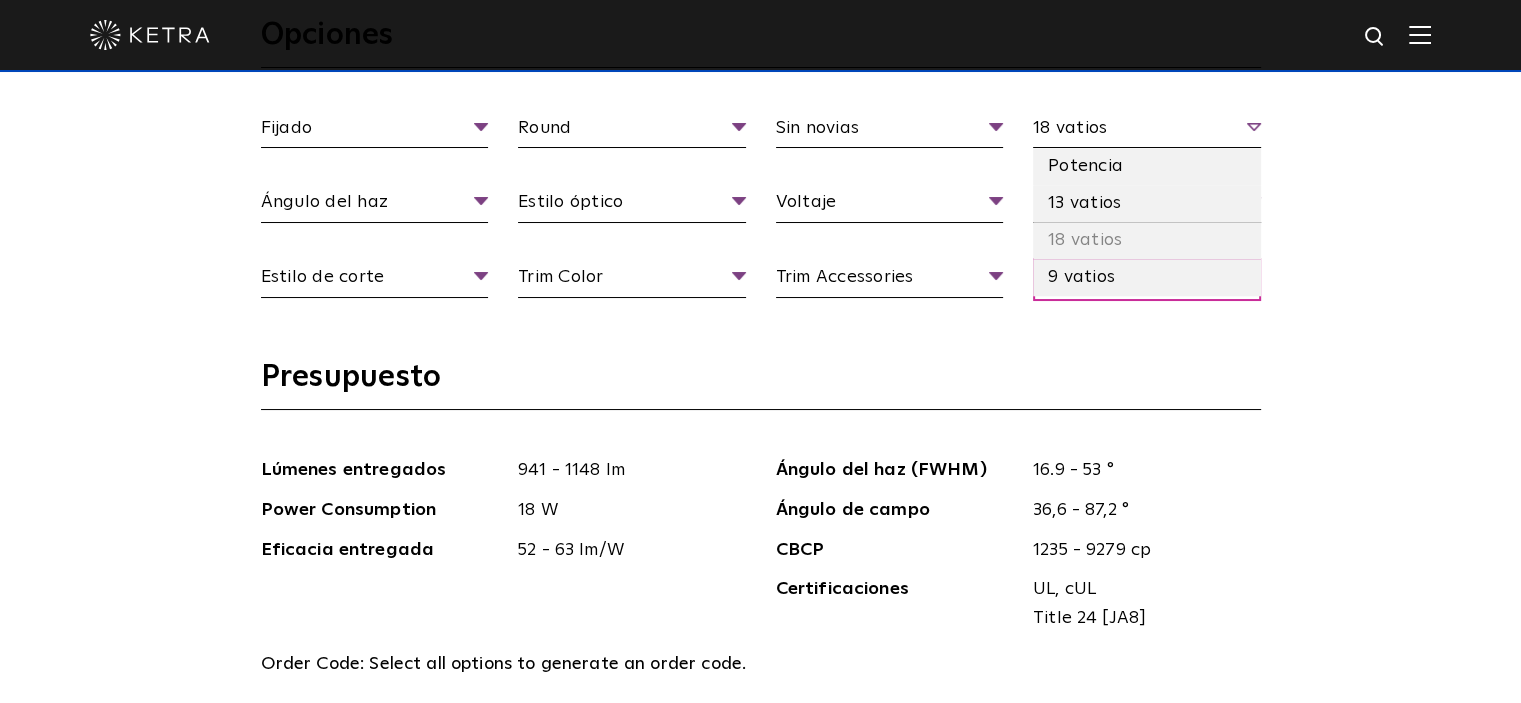 click on "18 vatios" at bounding box center (1147, 131) 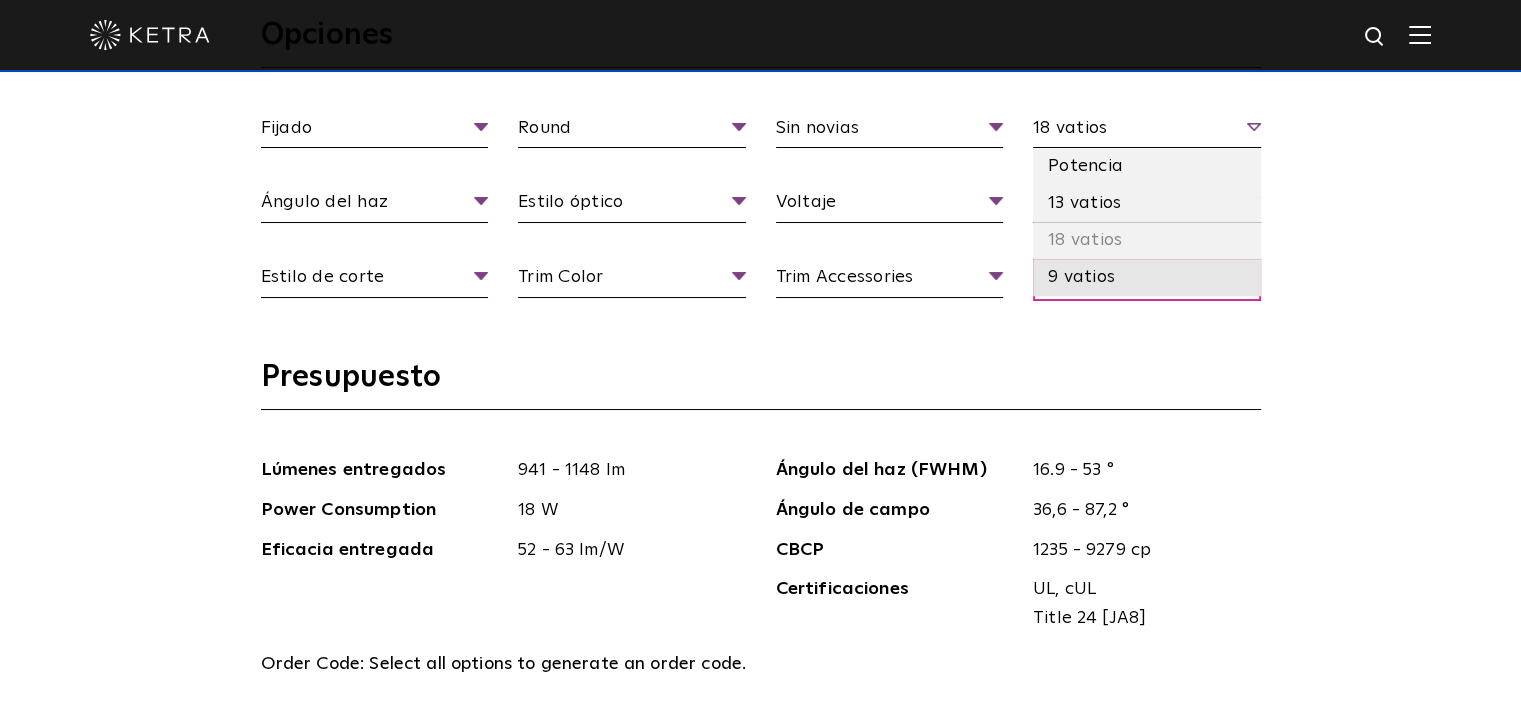 click on "9 vatios" at bounding box center (1147, 277) 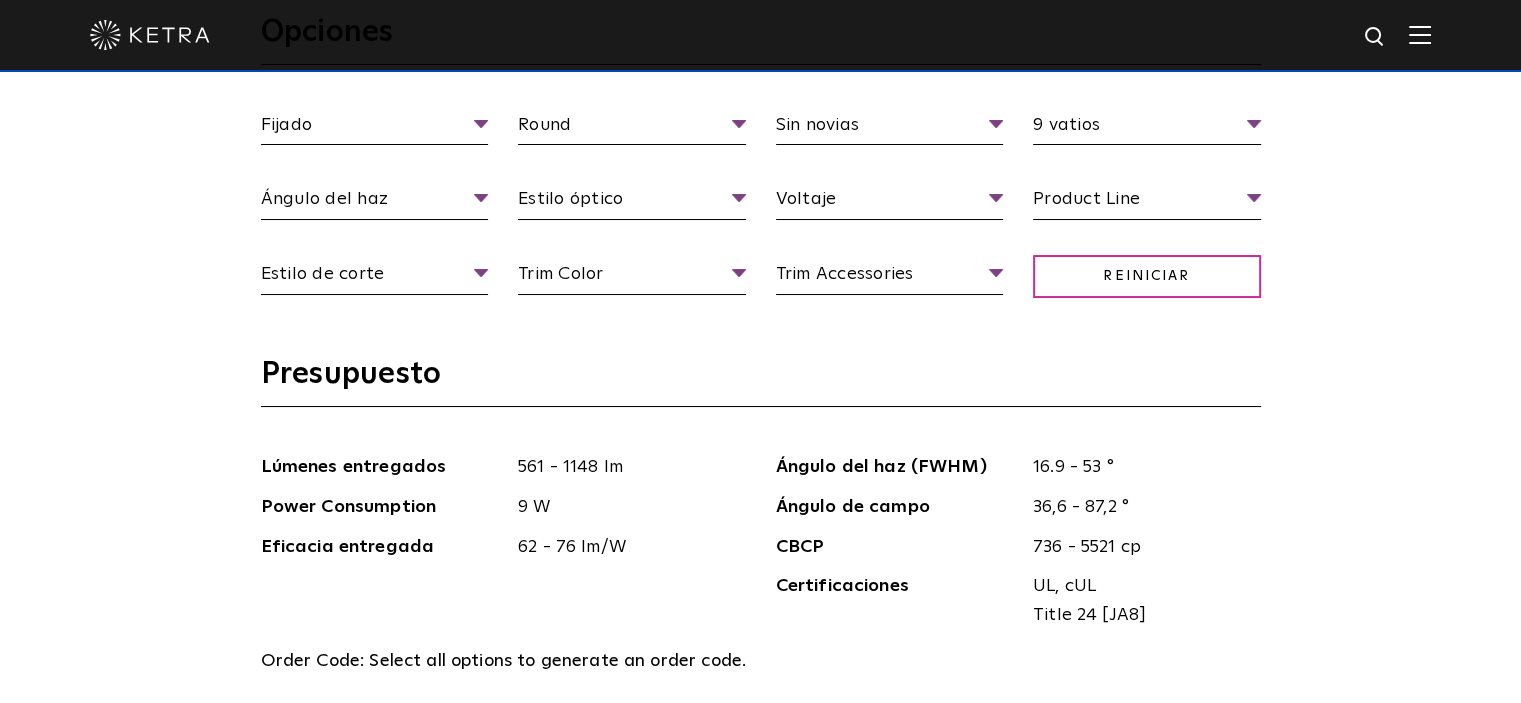 scroll, scrollTop: 1900, scrollLeft: 0, axis: vertical 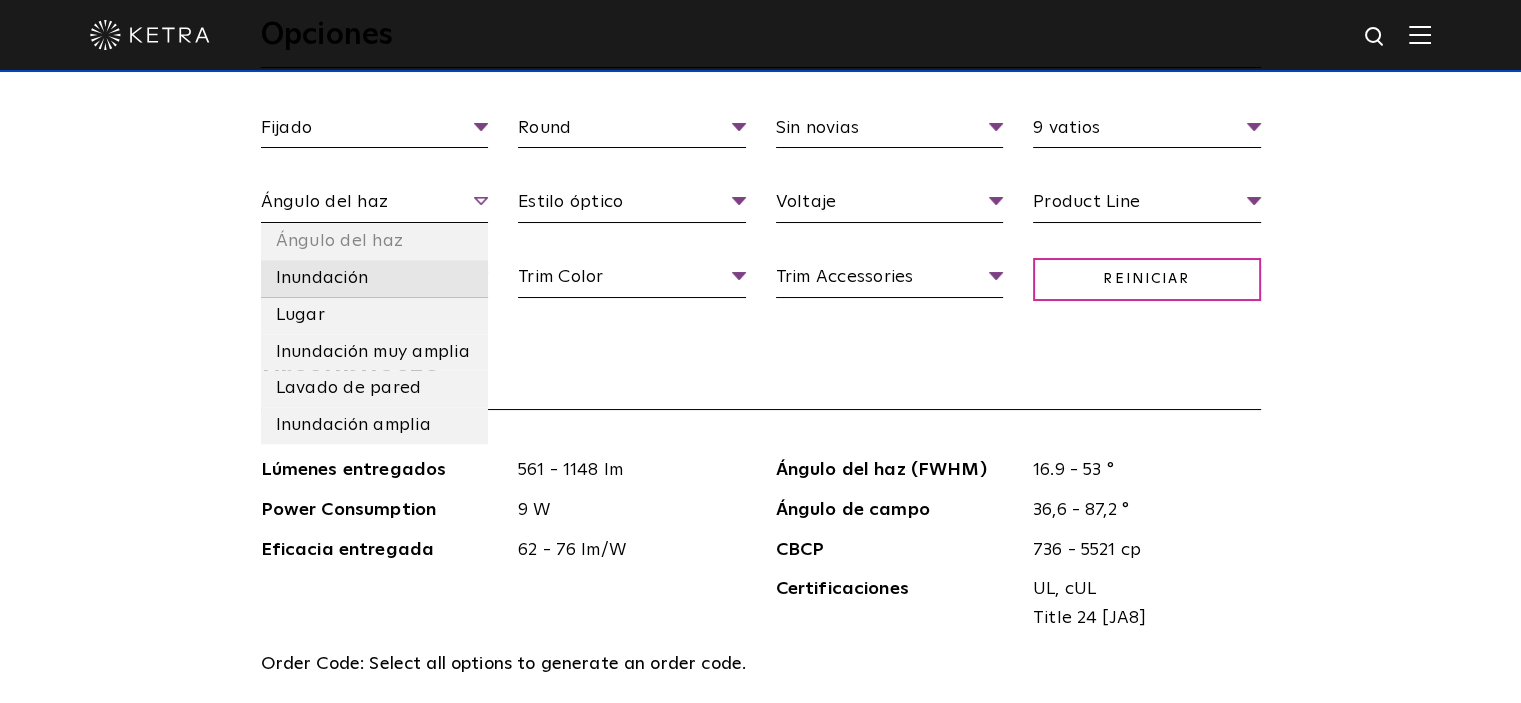 click on "Inundación" at bounding box center (375, 278) 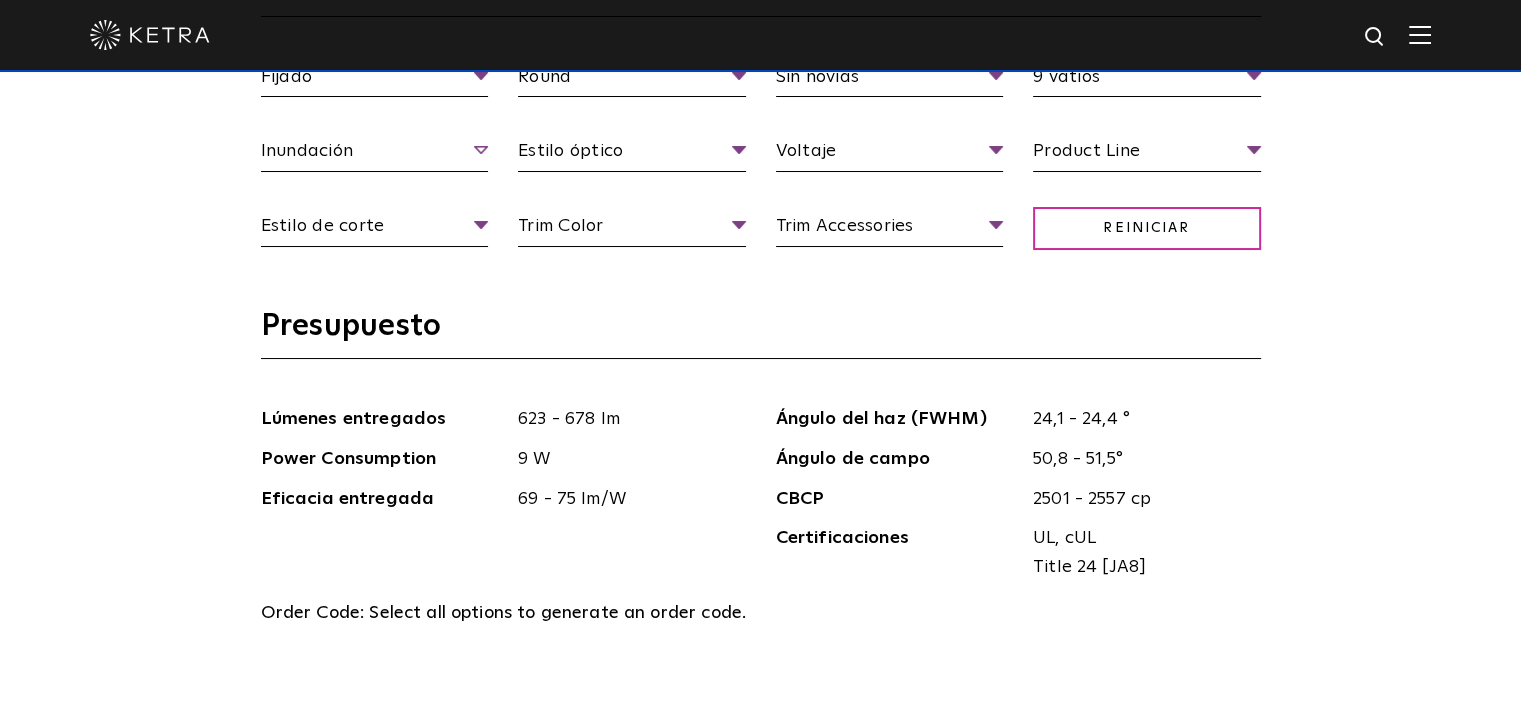 scroll, scrollTop: 1900, scrollLeft: 0, axis: vertical 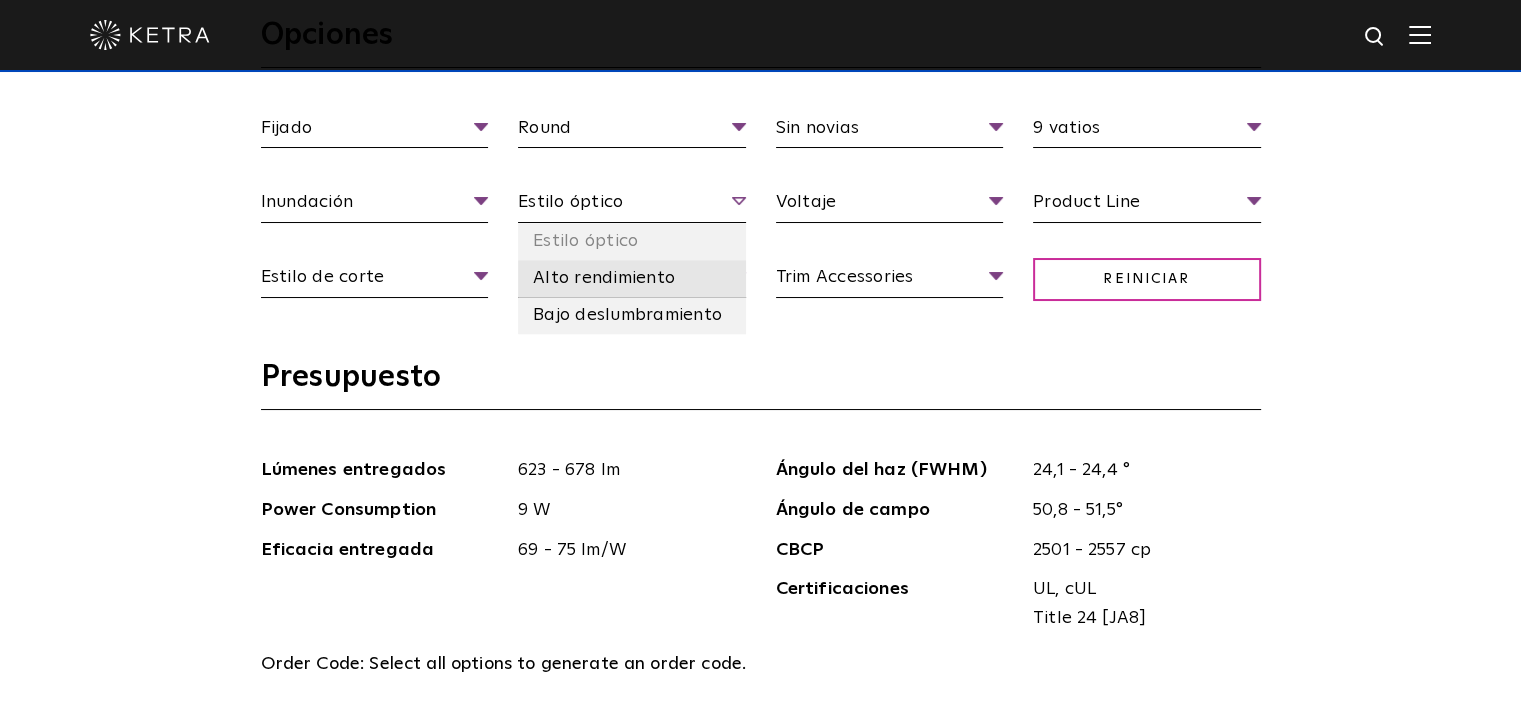 click on "Alto rendimiento" at bounding box center (604, 278) 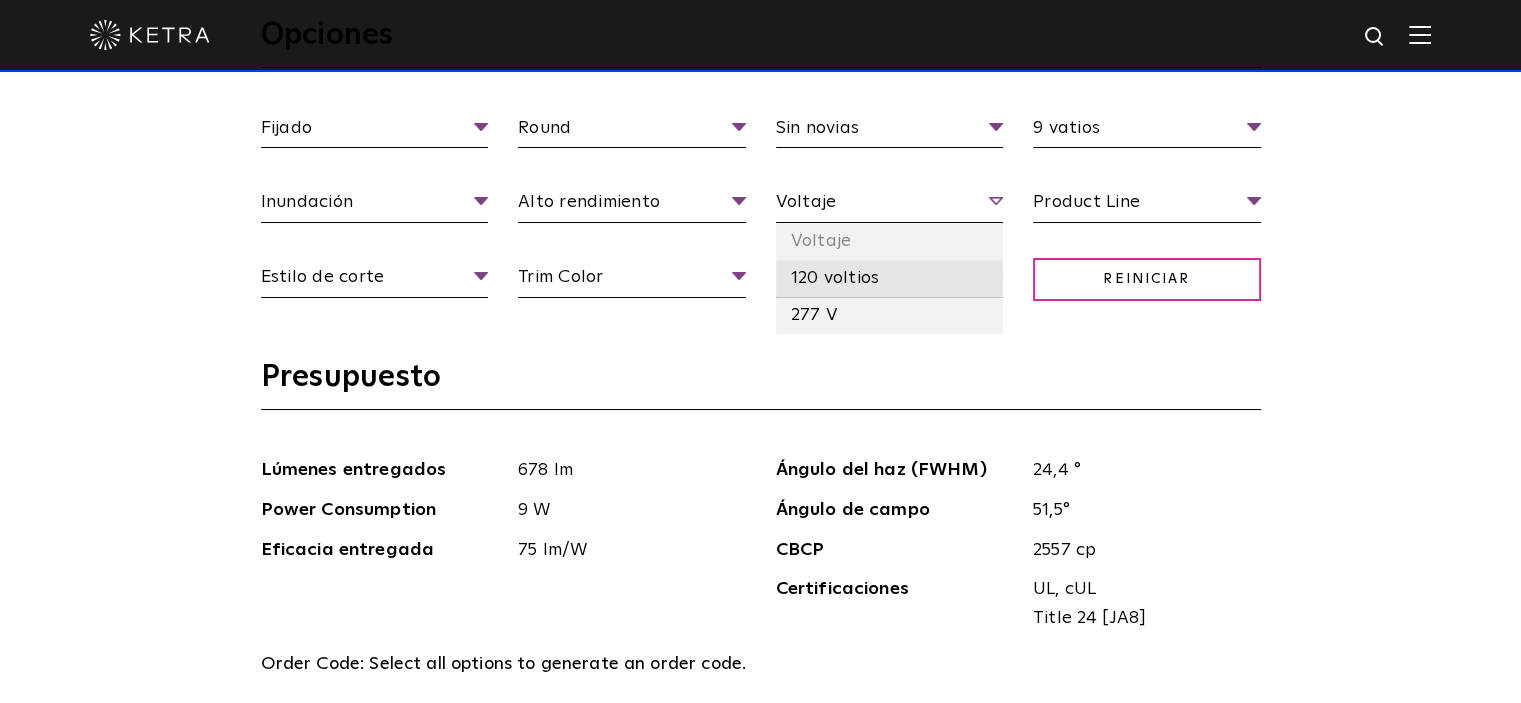 click on "120 voltios" at bounding box center (835, 278) 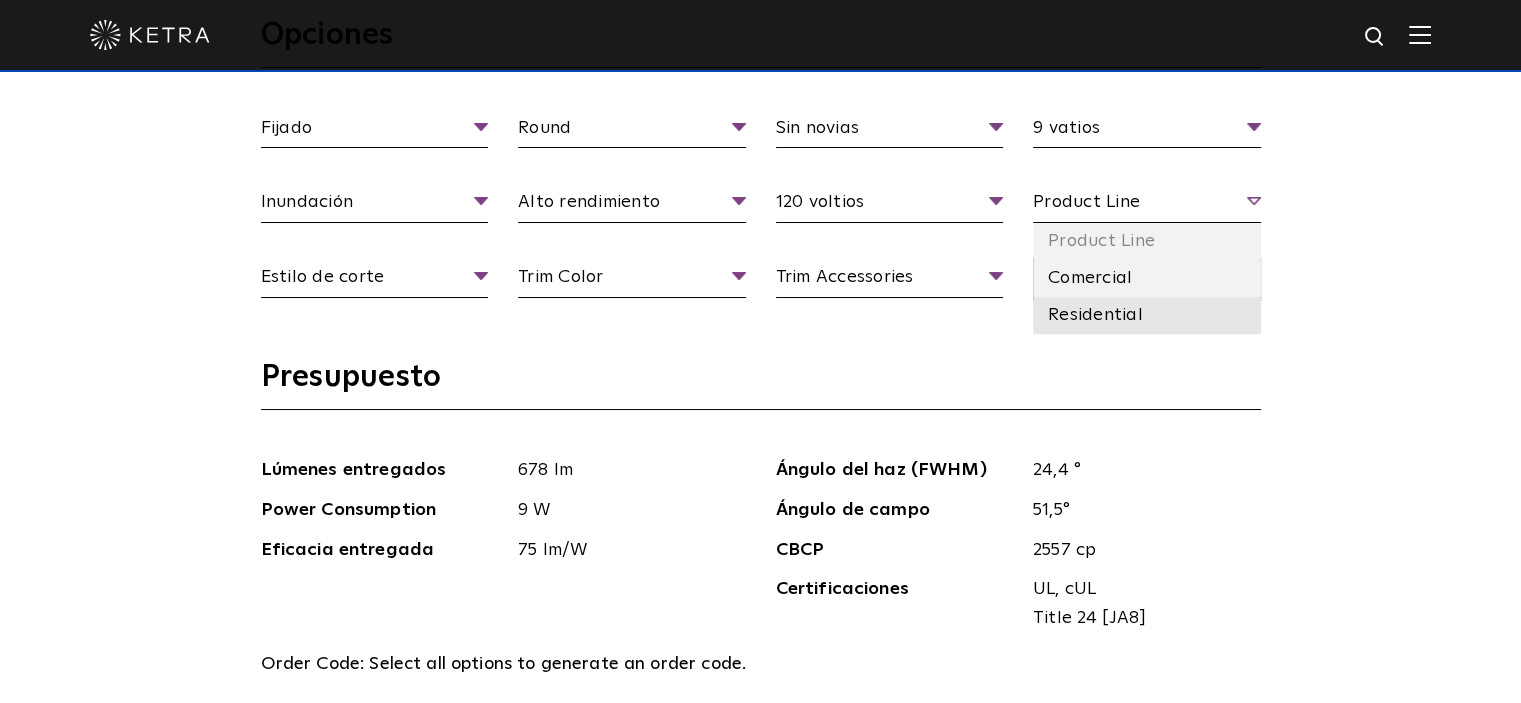 click on "Residential" at bounding box center [1095, 315] 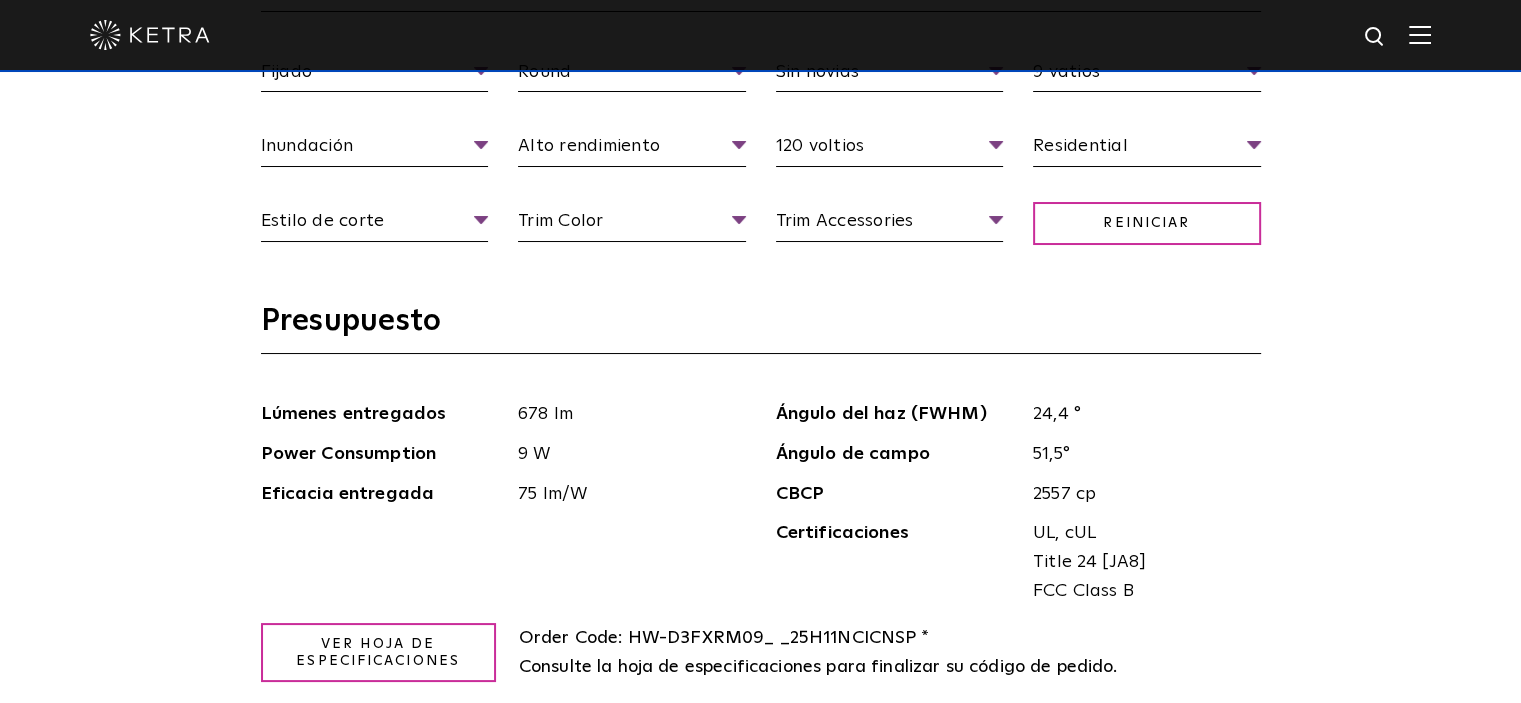 scroll, scrollTop: 1800, scrollLeft: 0, axis: vertical 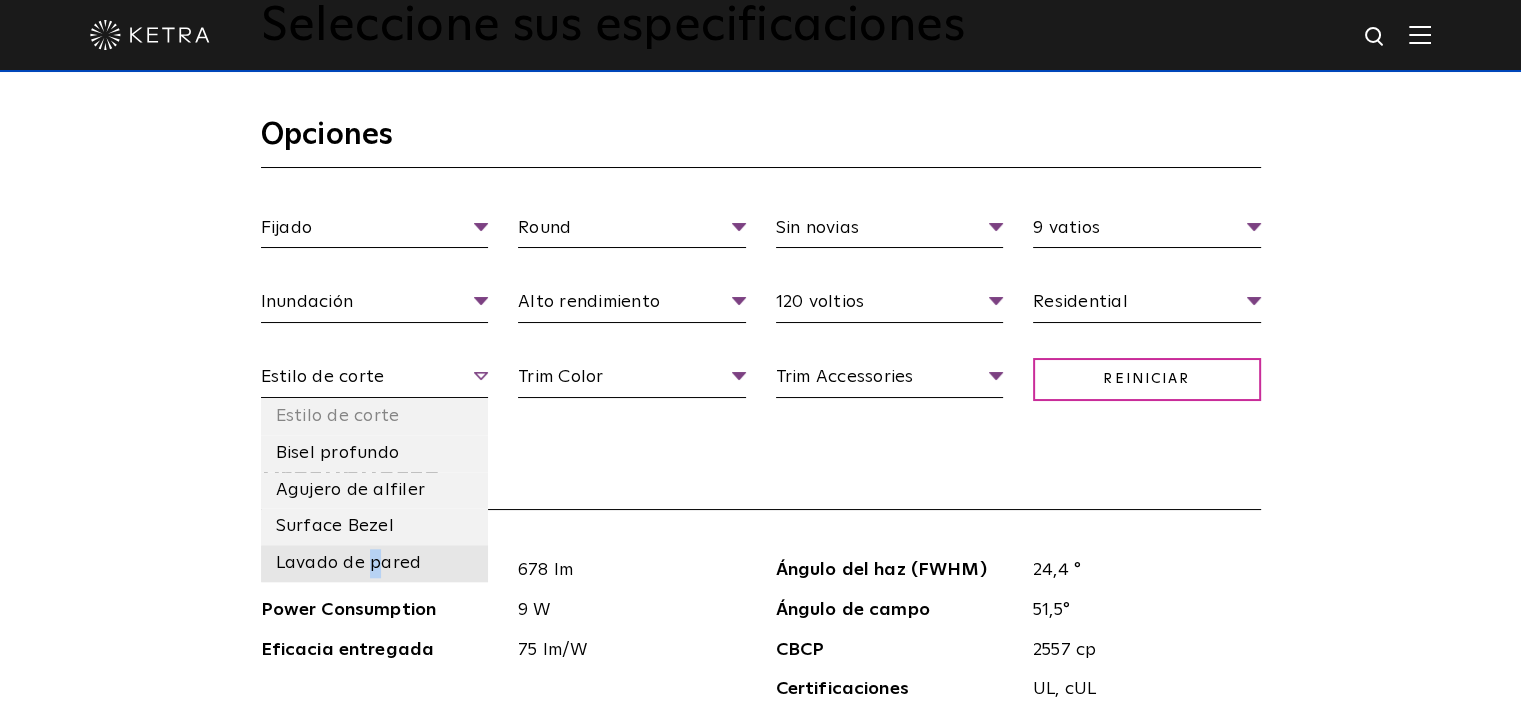 click on "Lavado de pared" at bounding box center [349, 563] 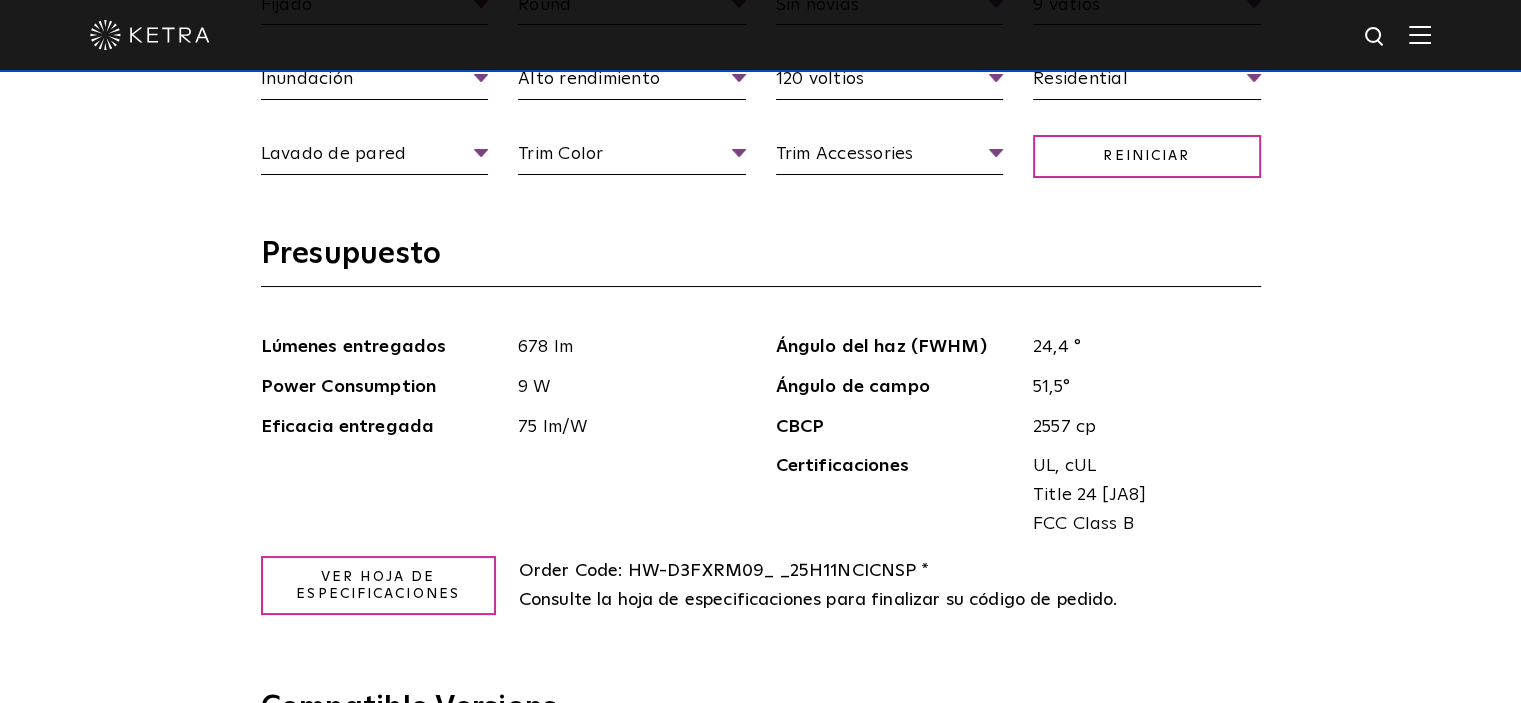 scroll, scrollTop: 2000, scrollLeft: 0, axis: vertical 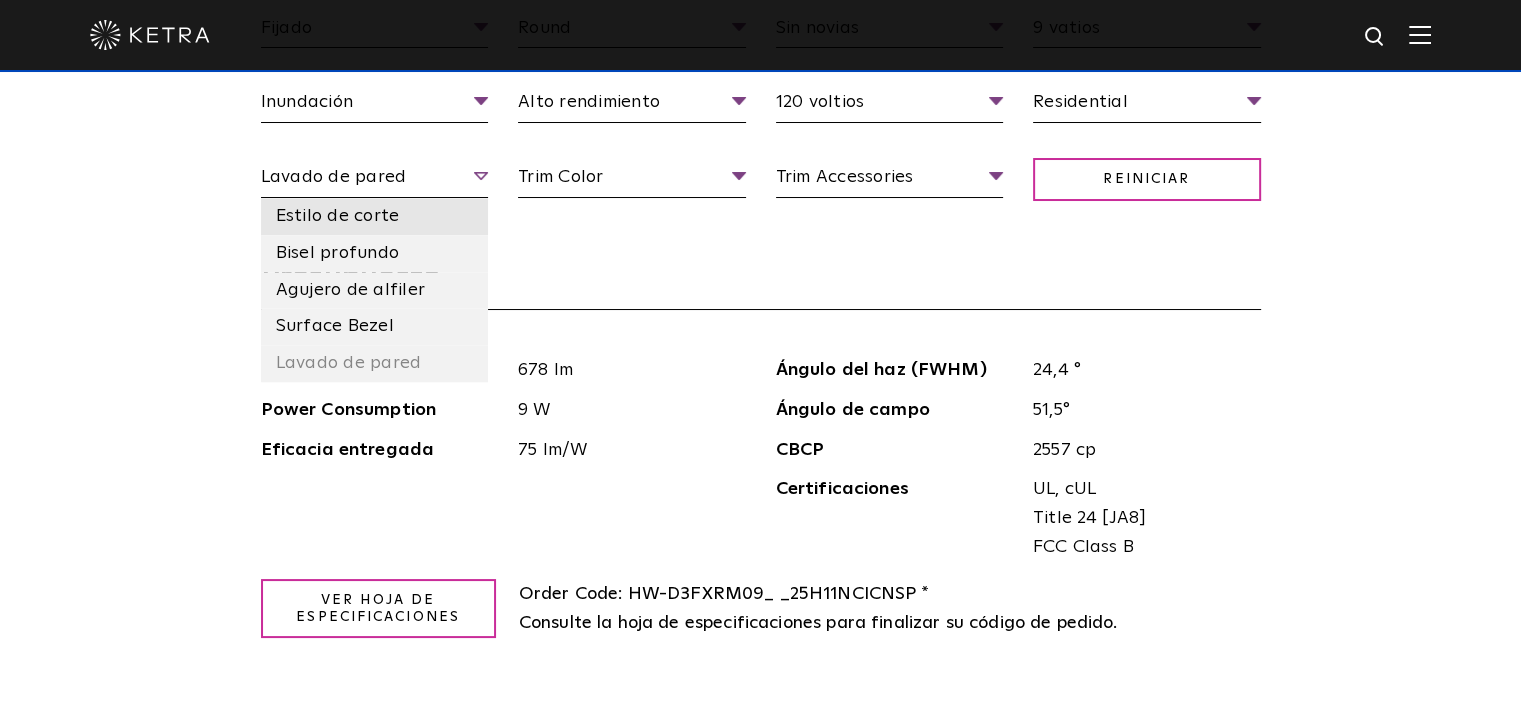 click on "Estilo de corte" at bounding box center [375, 216] 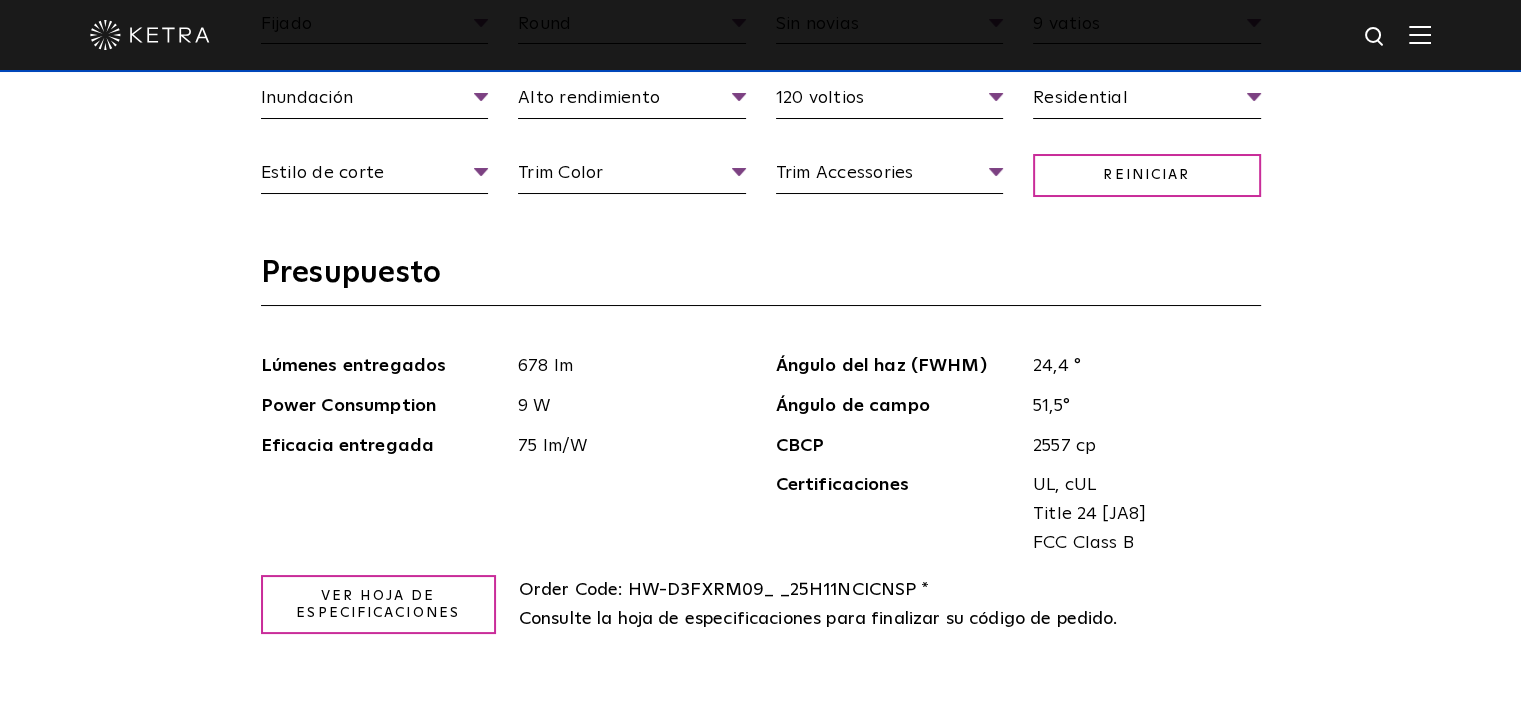 scroll, scrollTop: 2000, scrollLeft: 0, axis: vertical 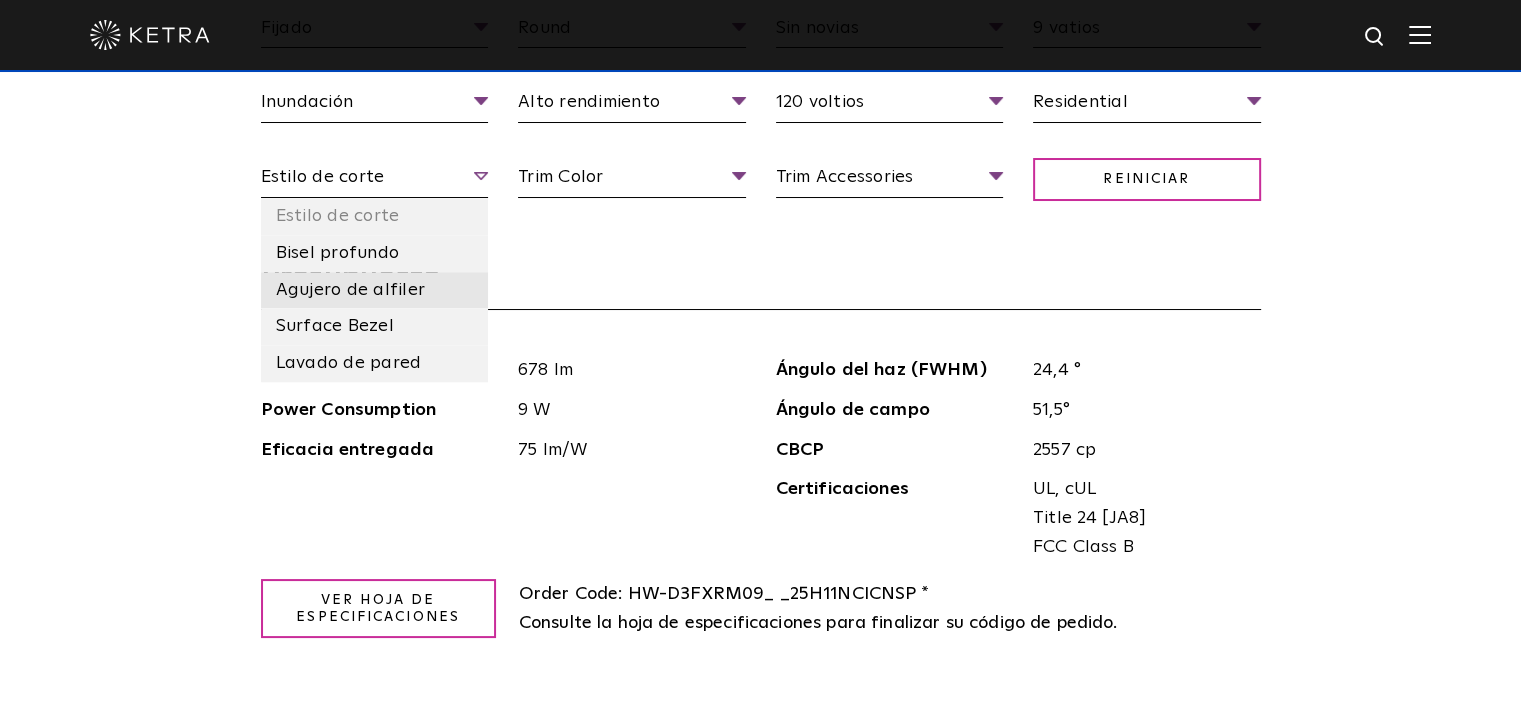 click on "Agujero de alfiler" at bounding box center [351, 290] 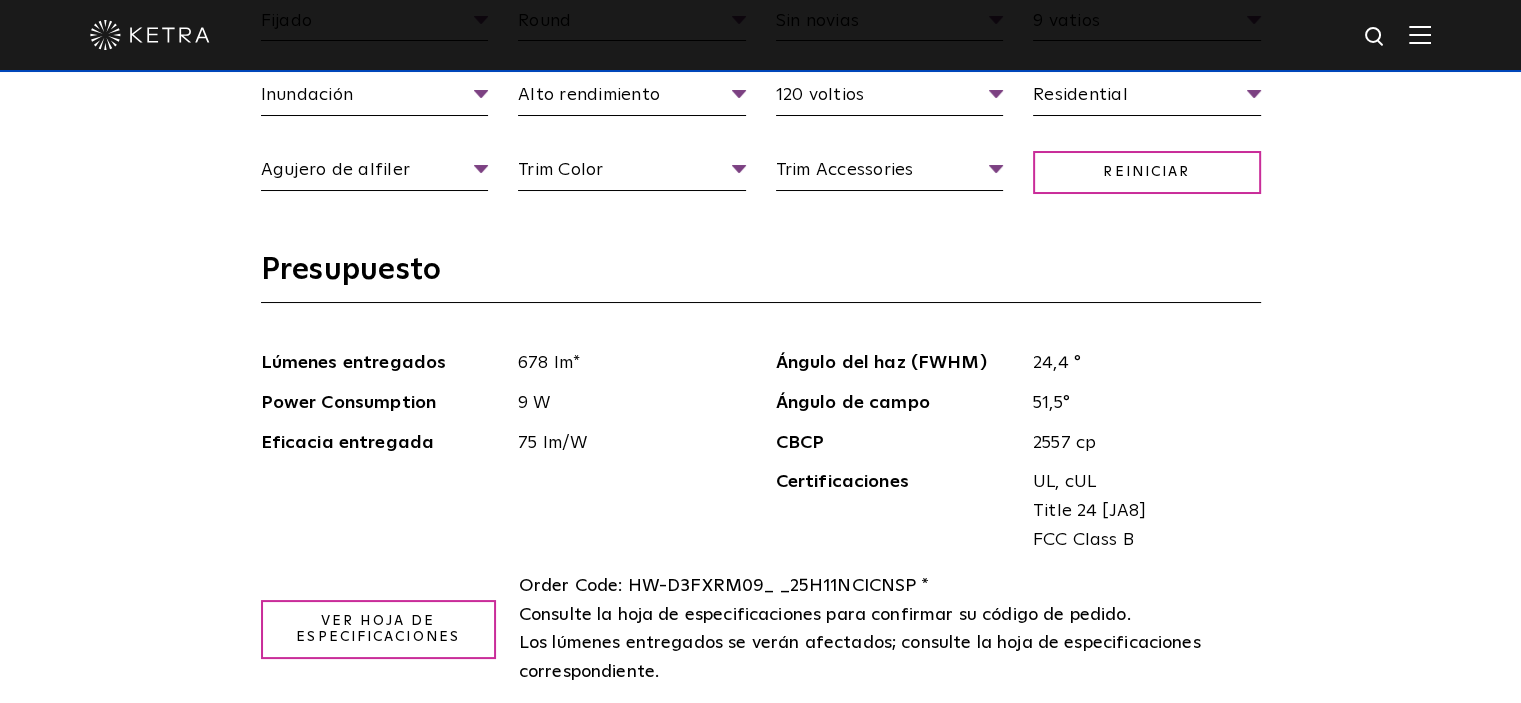 scroll, scrollTop: 2000, scrollLeft: 0, axis: vertical 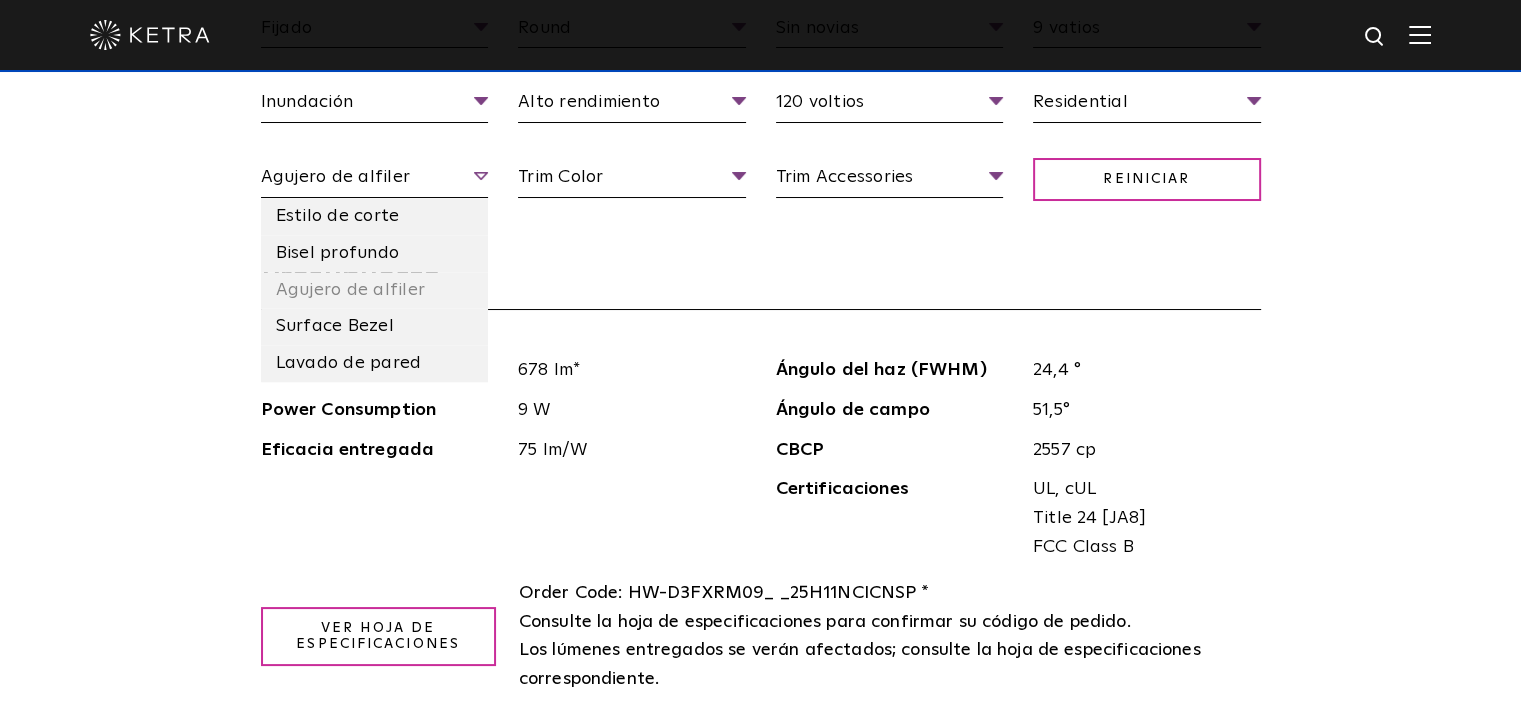 click on "Agujero de alfiler" at bounding box center [375, 180] 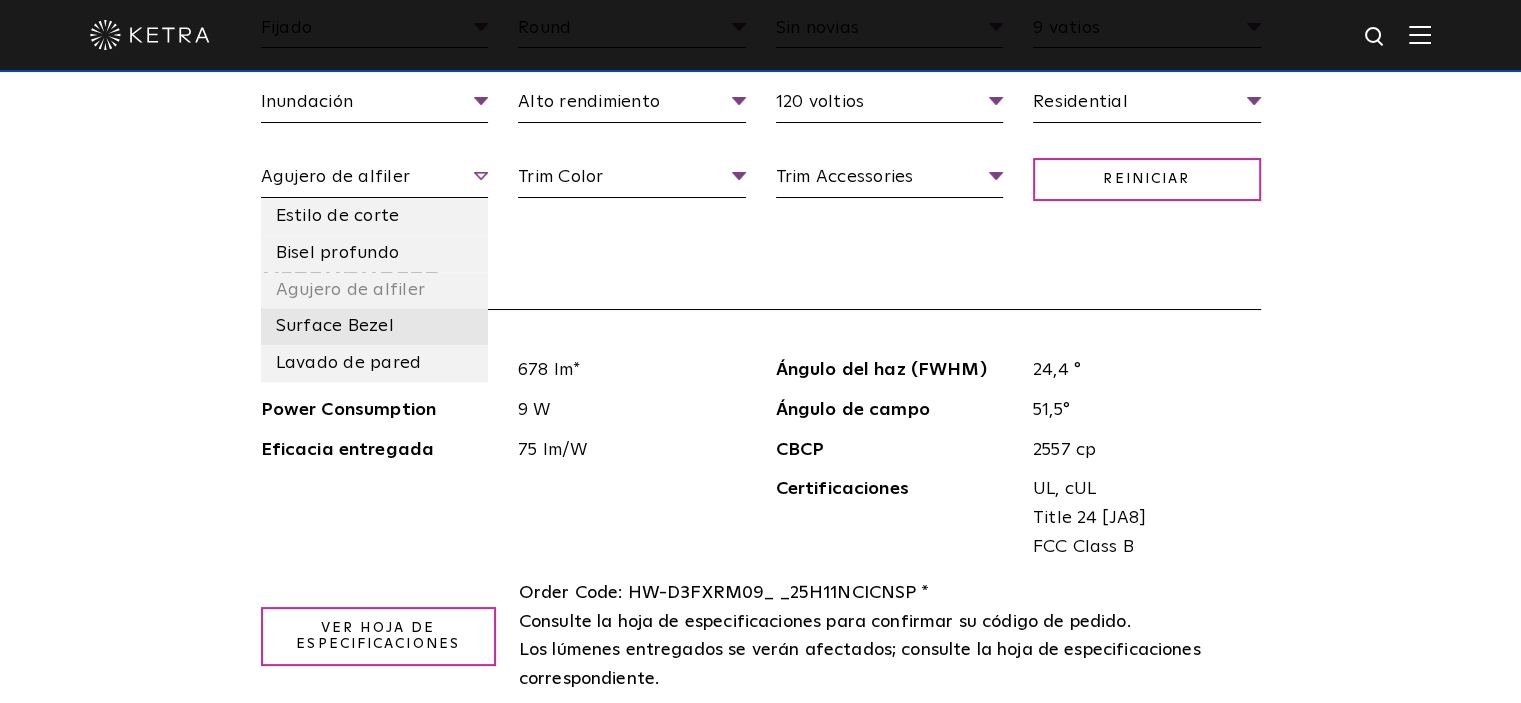 click on "Surface Bezel" at bounding box center (335, 326) 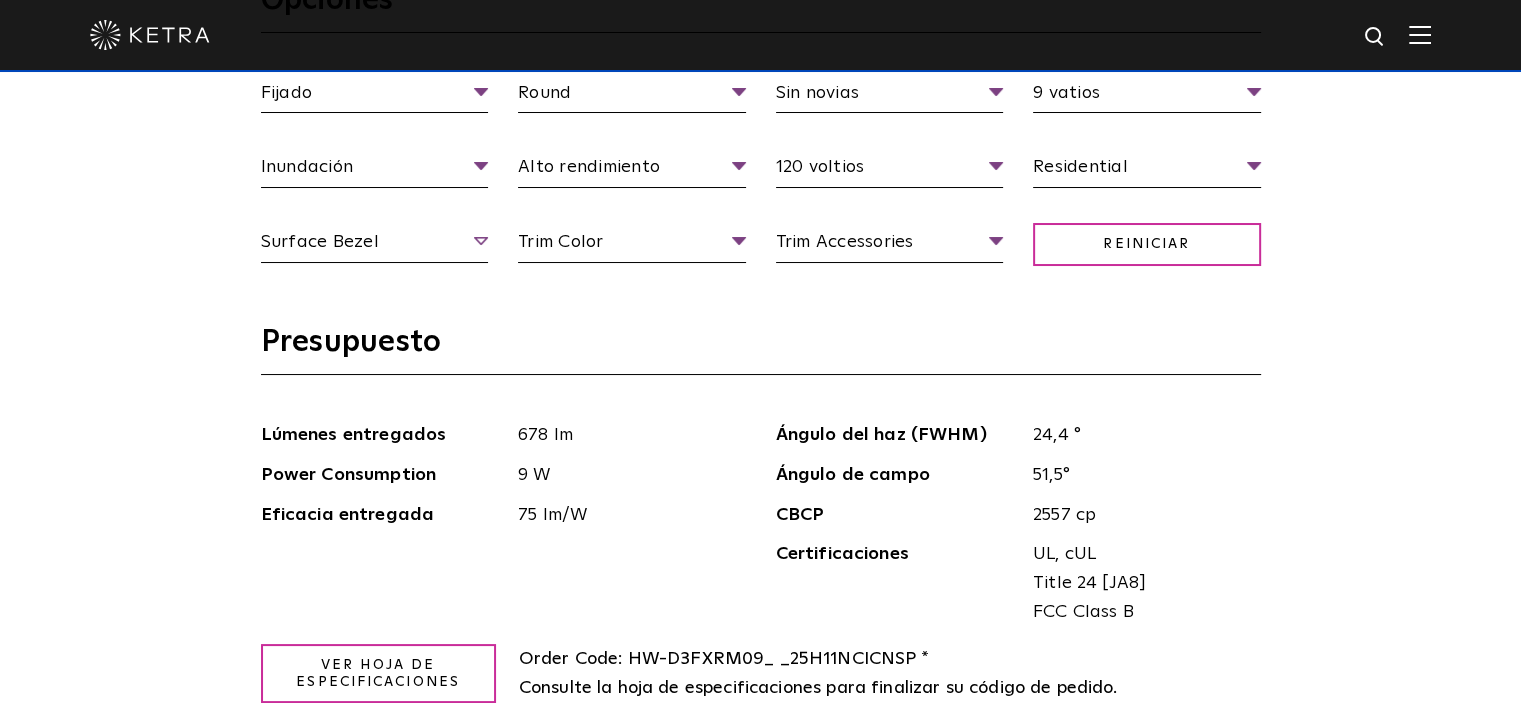 scroll, scrollTop: 1900, scrollLeft: 0, axis: vertical 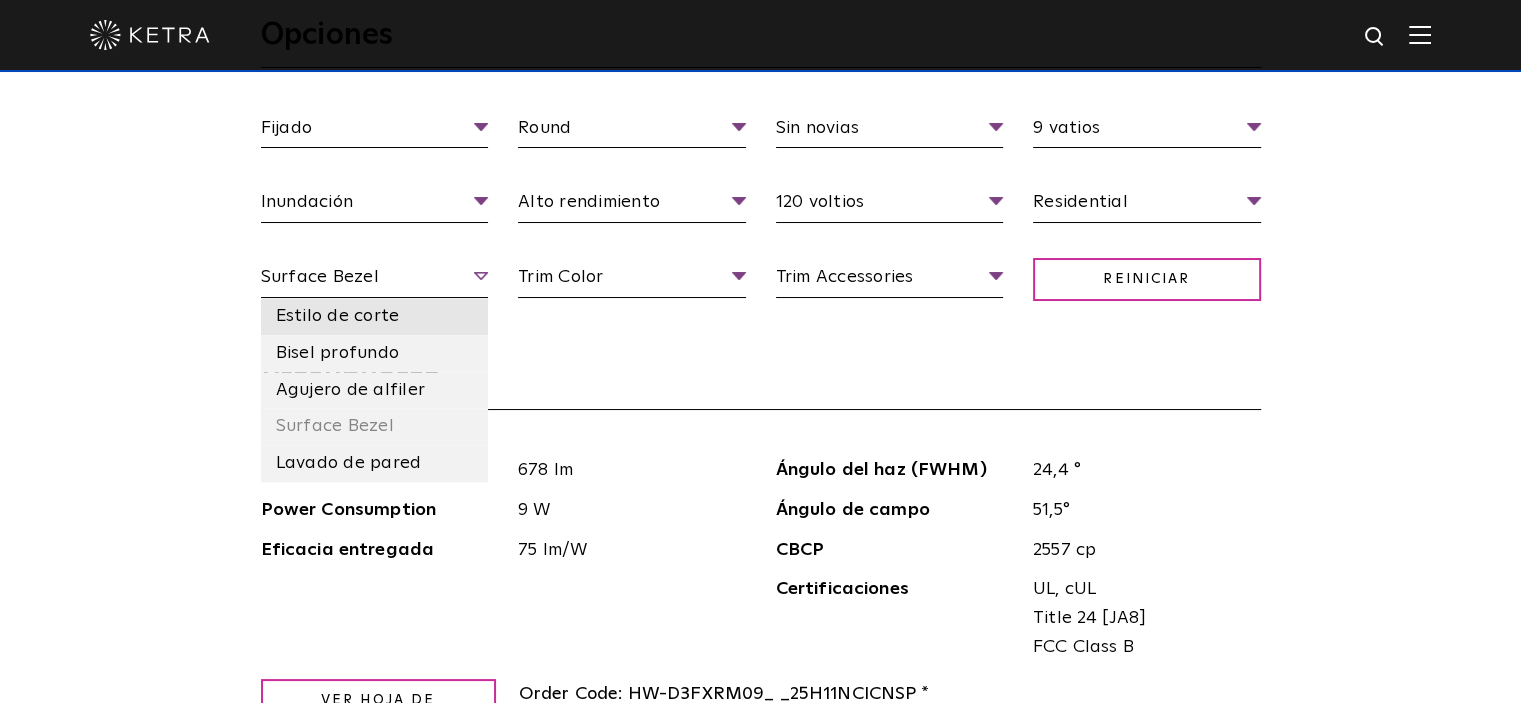 click on "Estilo de corte" at bounding box center [338, 316] 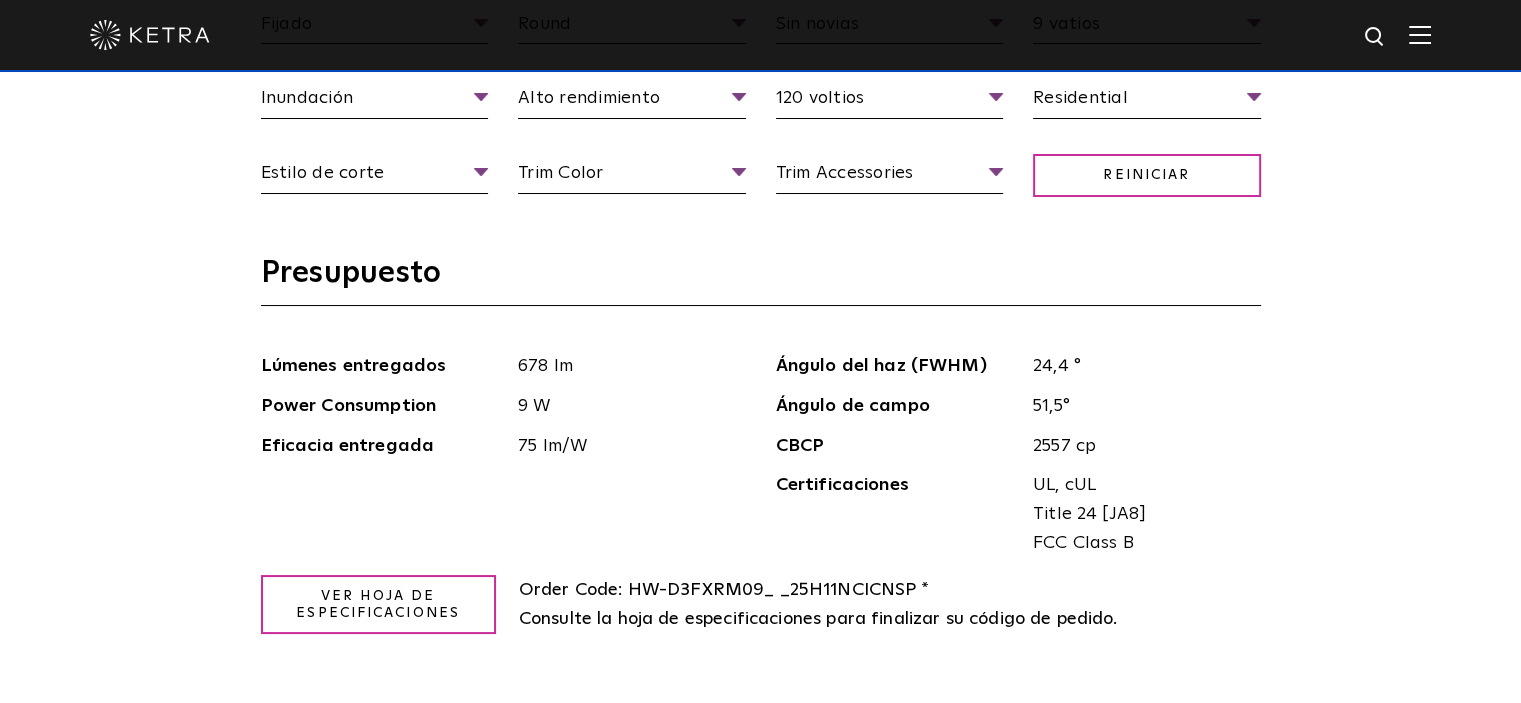 scroll, scrollTop: 2000, scrollLeft: 0, axis: vertical 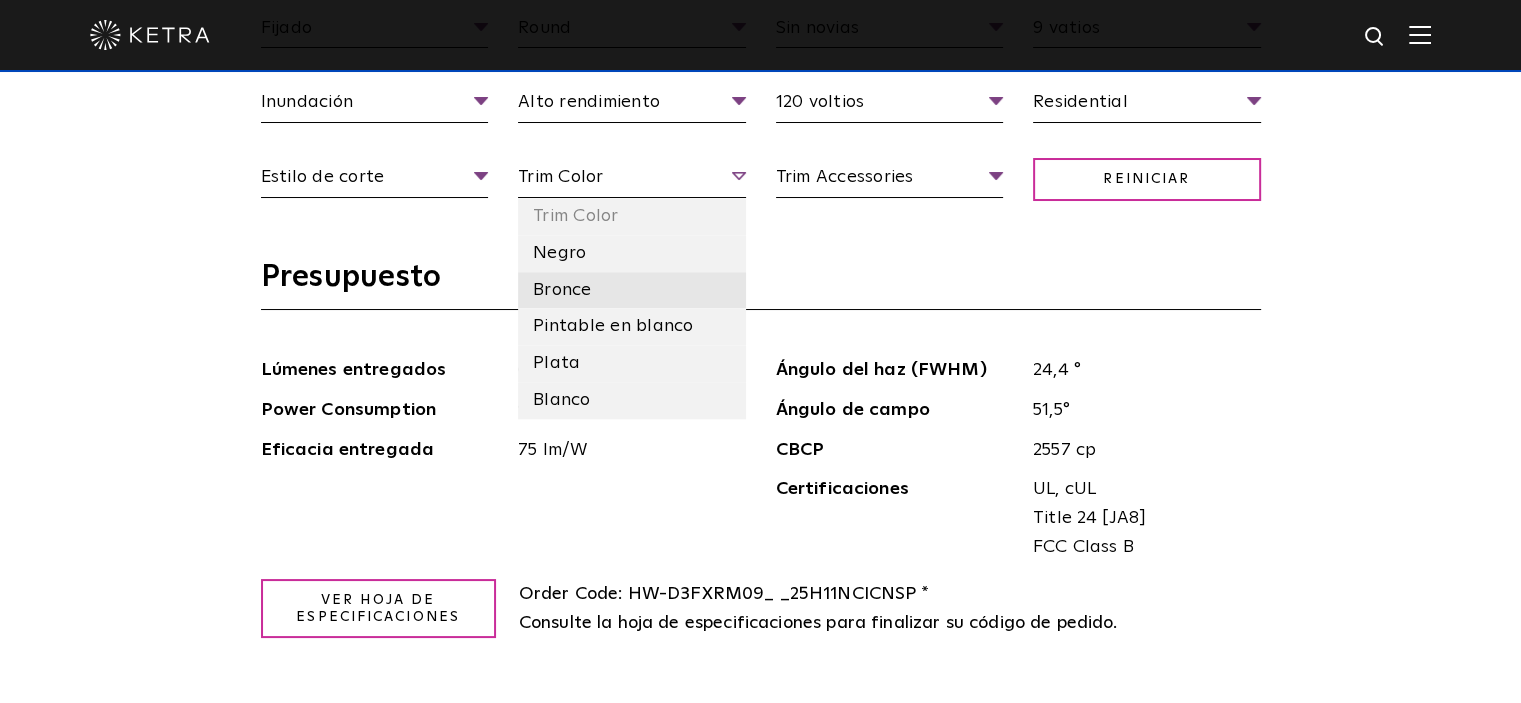 click on "Bronce" at bounding box center (632, 290) 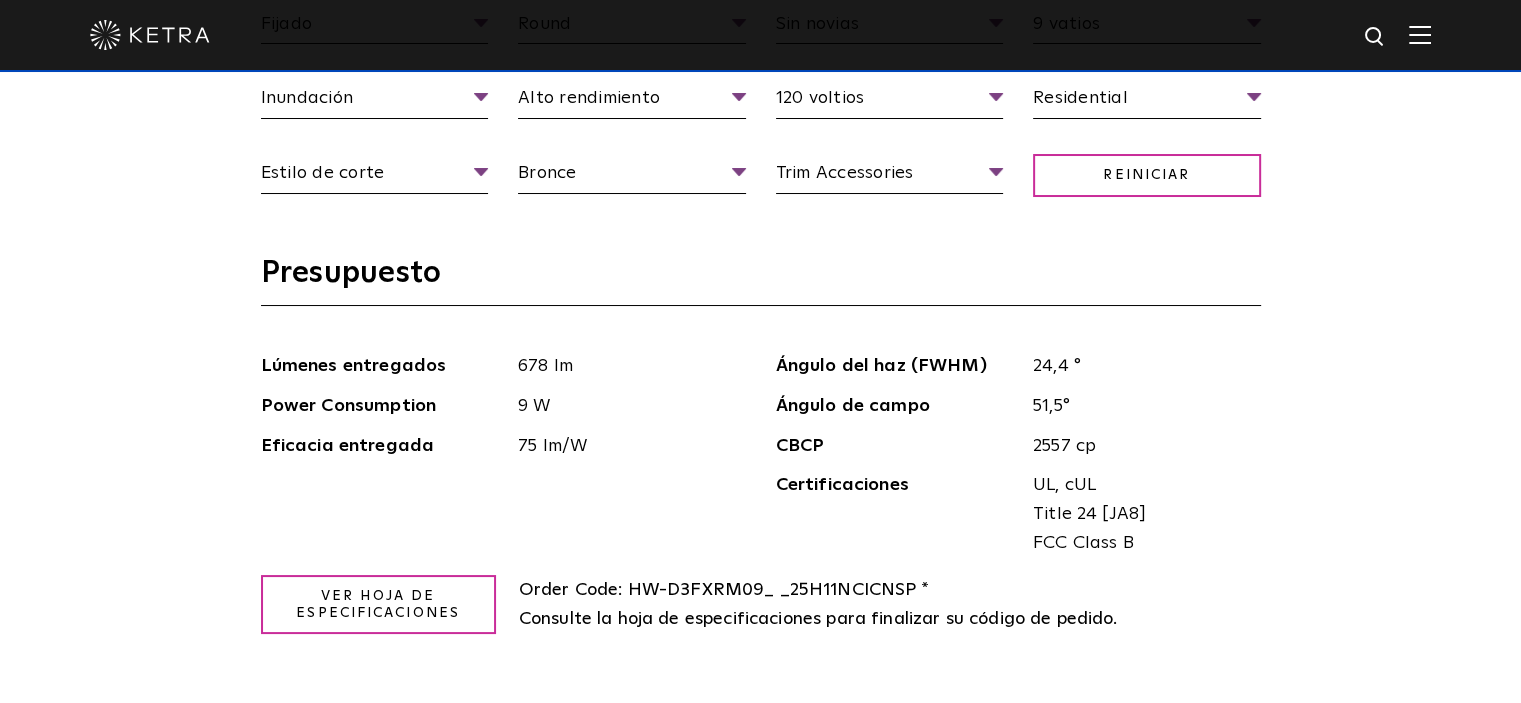 scroll, scrollTop: 2000, scrollLeft: 0, axis: vertical 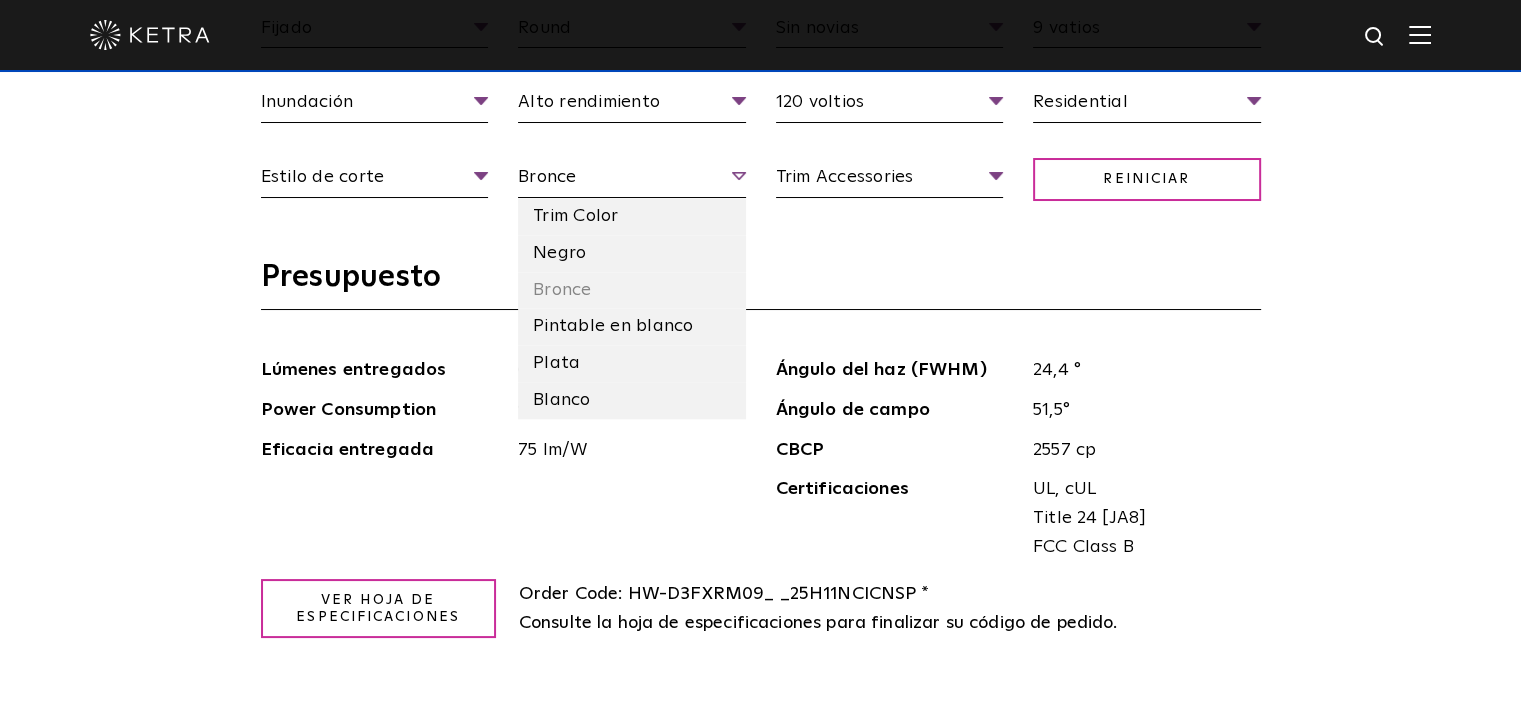 click on "Bronce" at bounding box center (632, 180) 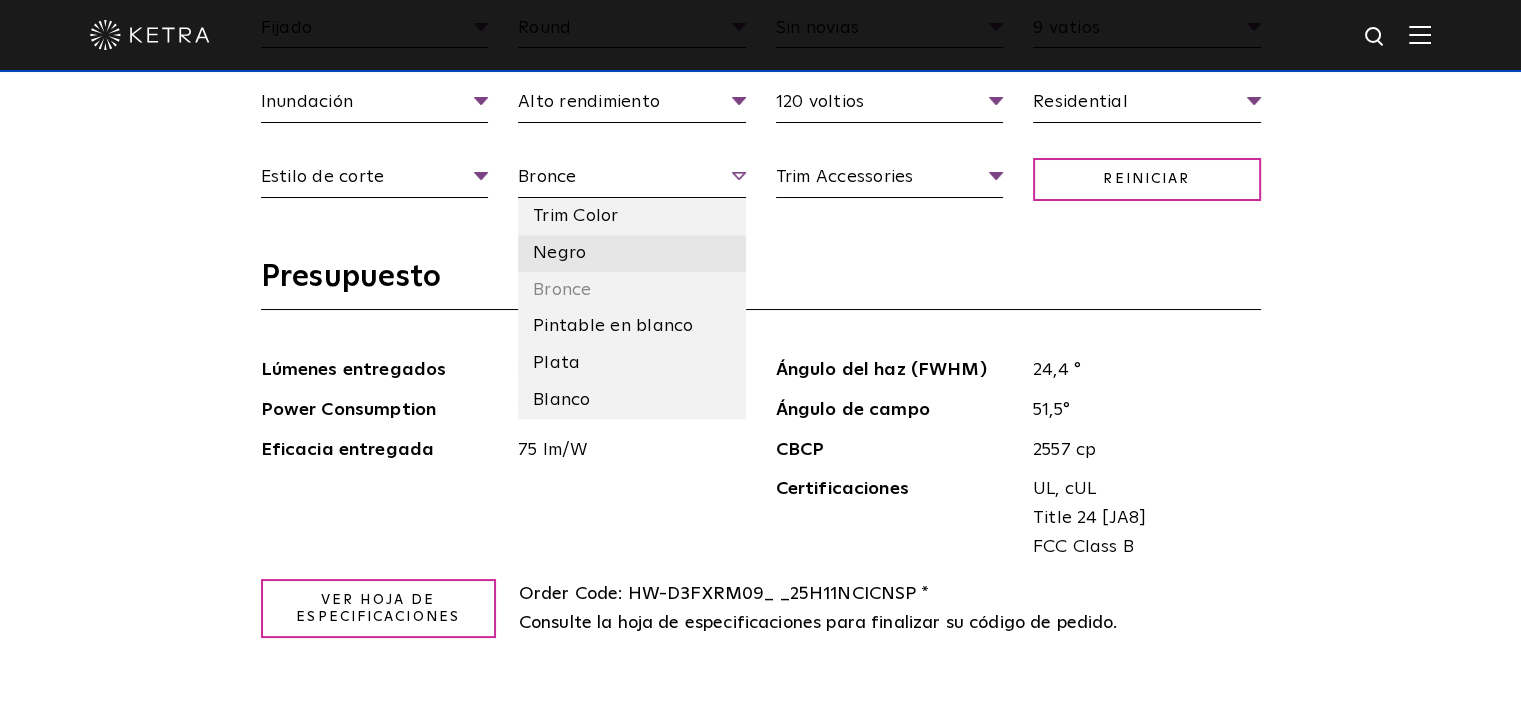 click on "Negro" at bounding box center [632, 253] 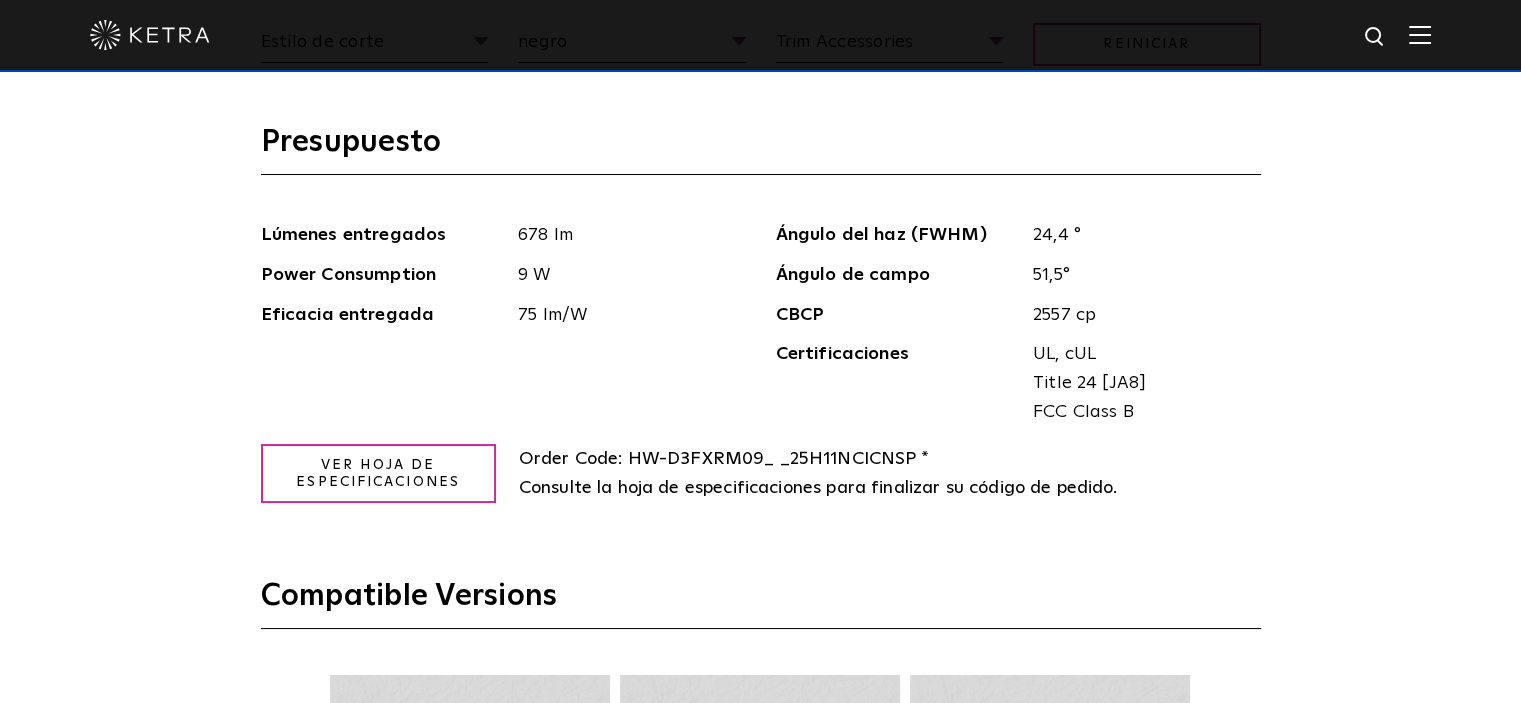 scroll, scrollTop: 2000, scrollLeft: 0, axis: vertical 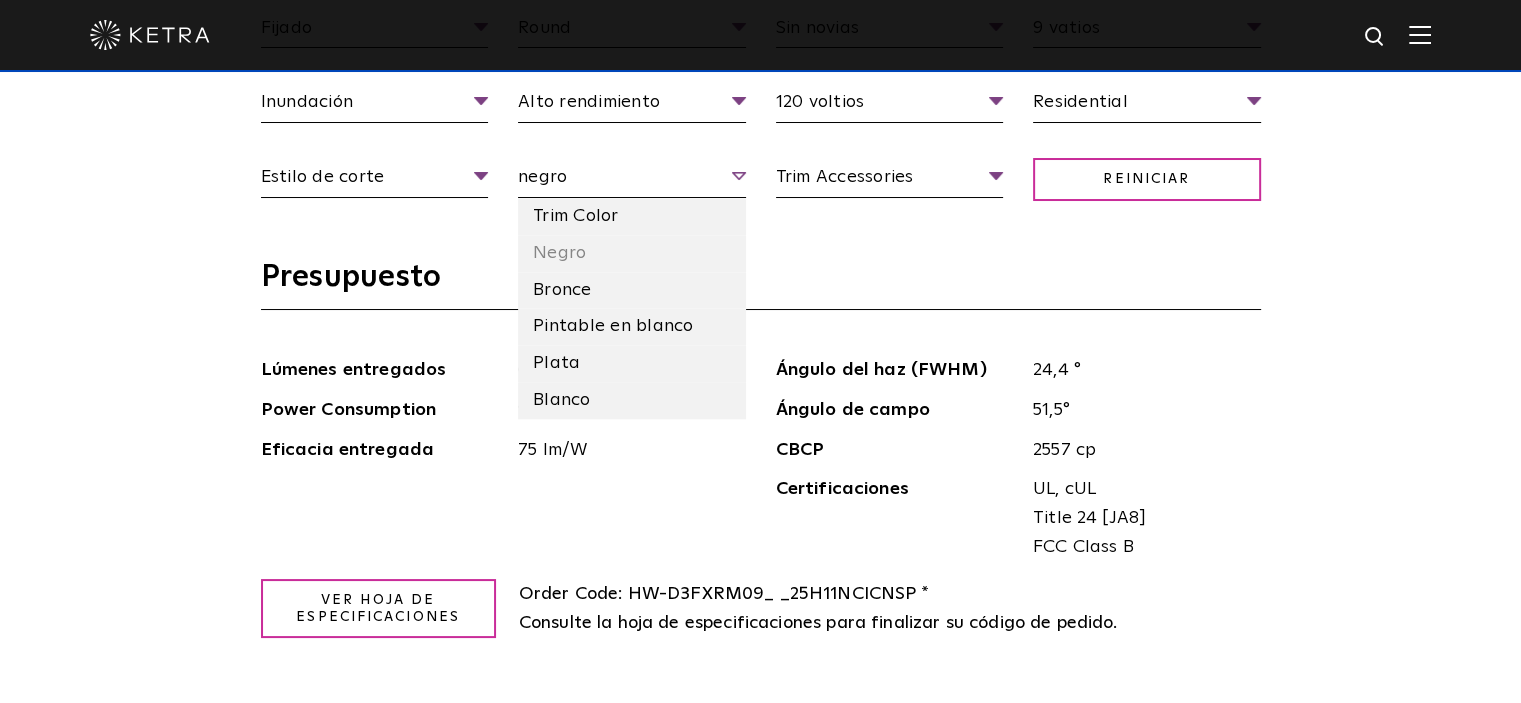 click on "negro" at bounding box center [632, 180] 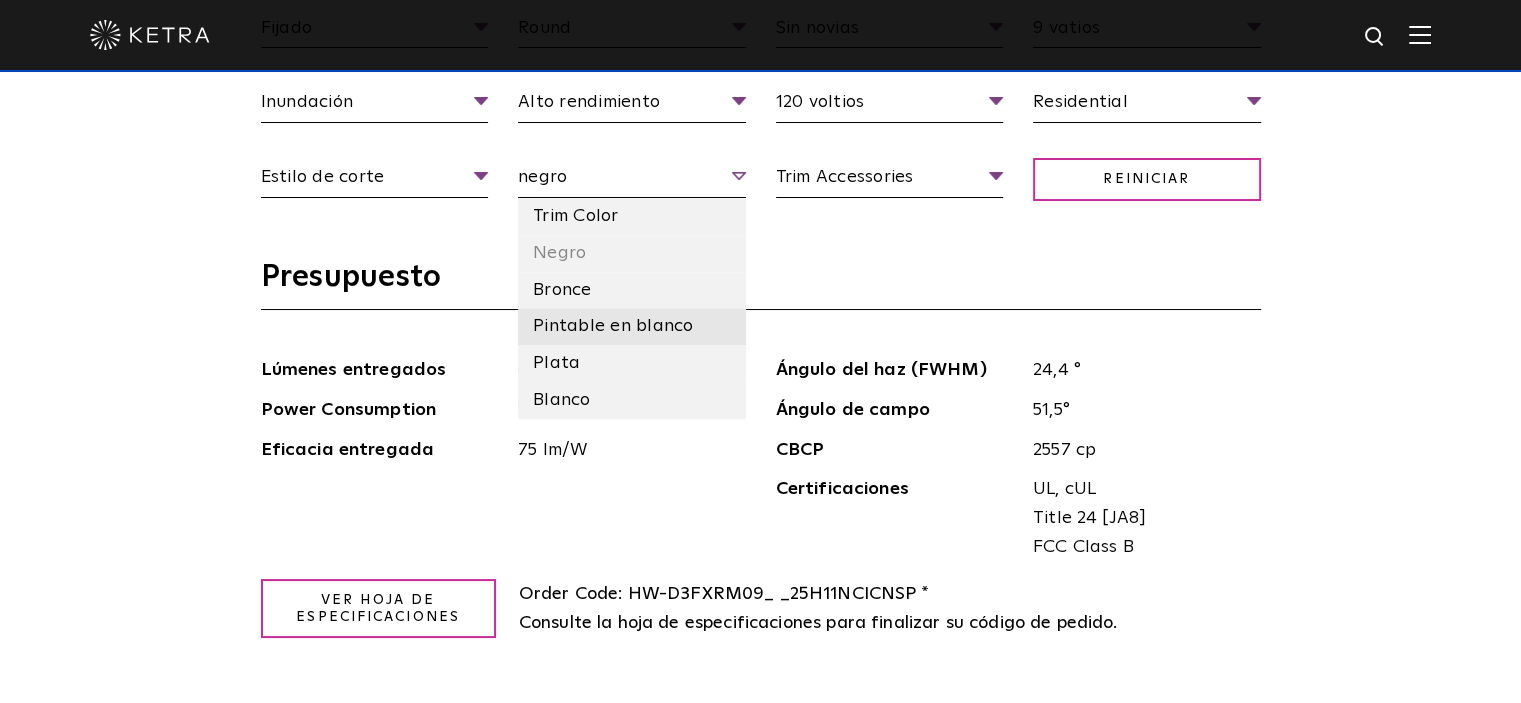 click on "Pintable en blanco" at bounding box center [613, 326] 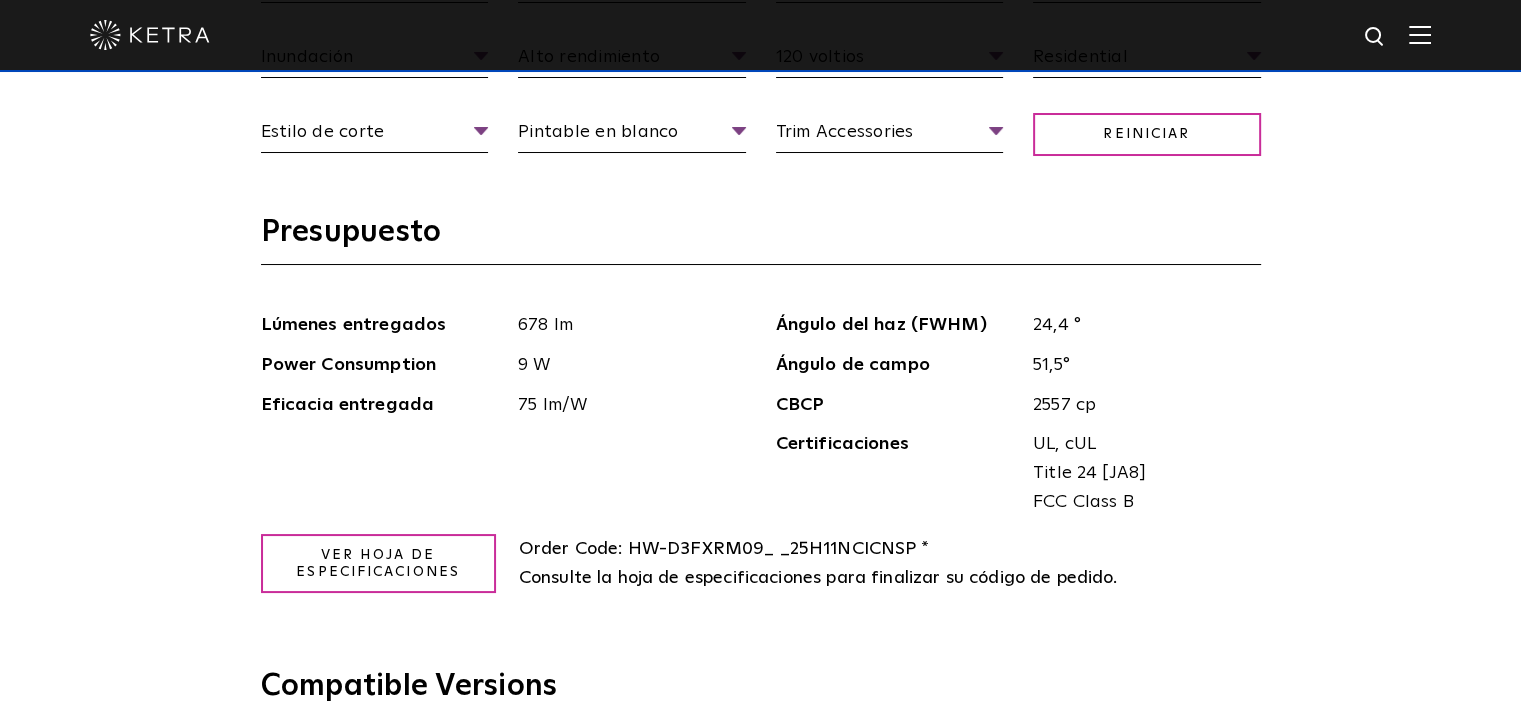 scroll, scrollTop: 1900, scrollLeft: 0, axis: vertical 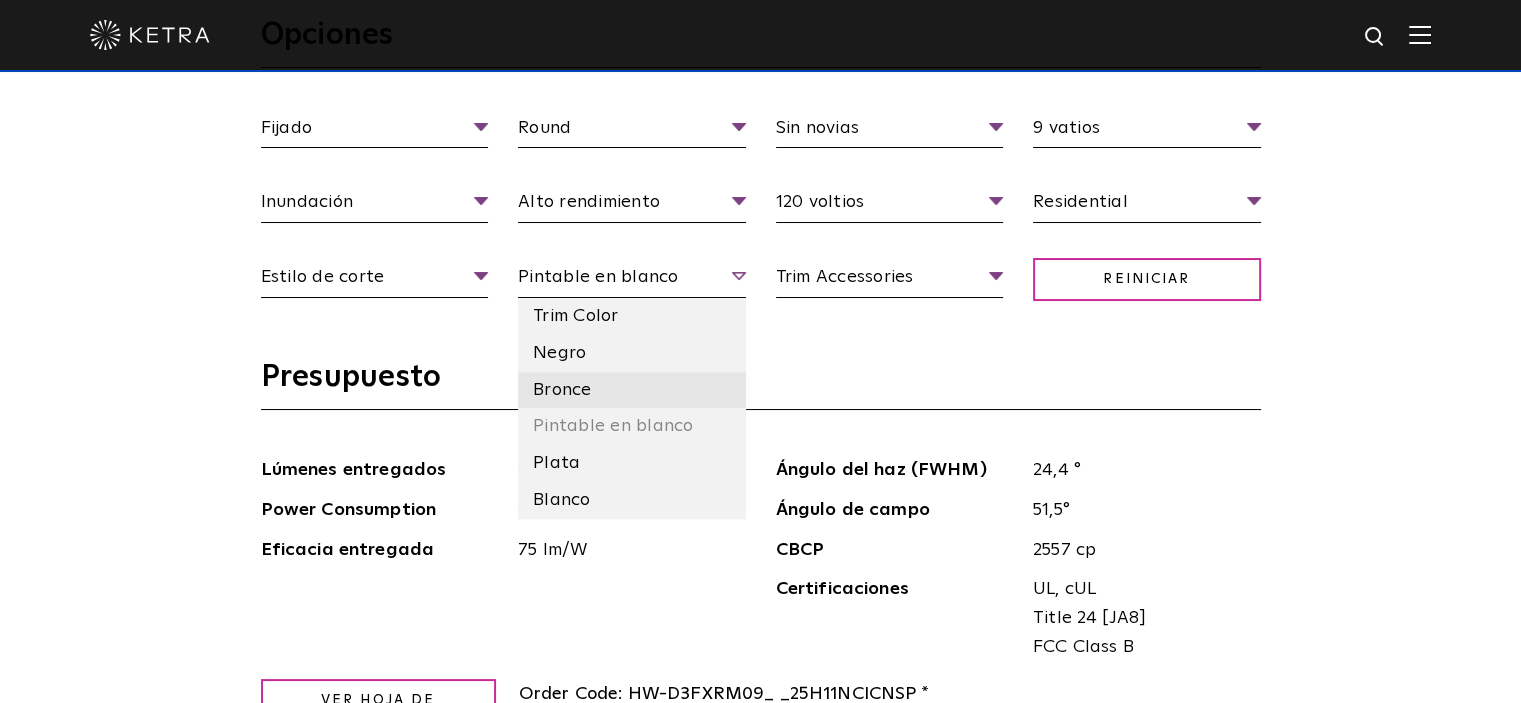 click on "Bronce" at bounding box center [632, 390] 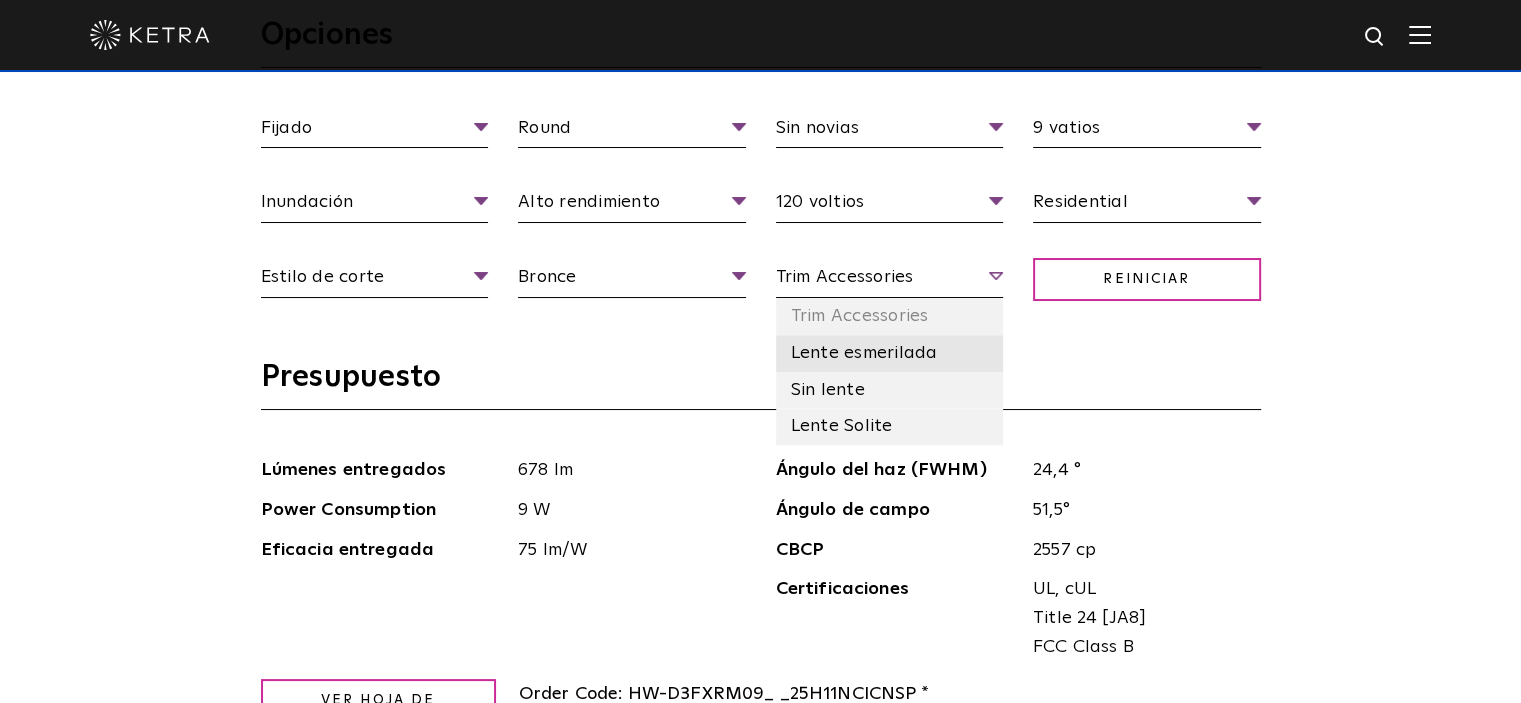 click on "Lente esmerilada" at bounding box center [890, 353] 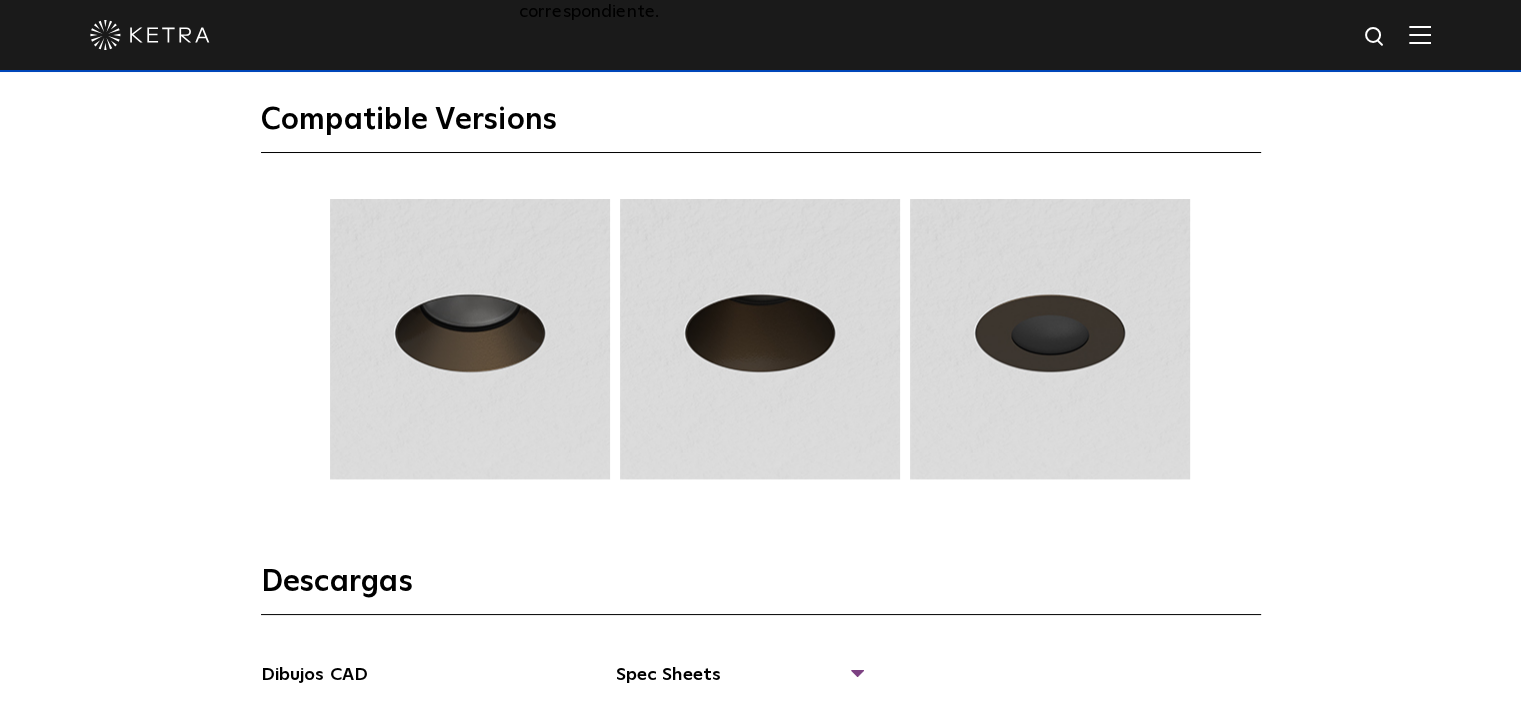 scroll, scrollTop: 2700, scrollLeft: 0, axis: vertical 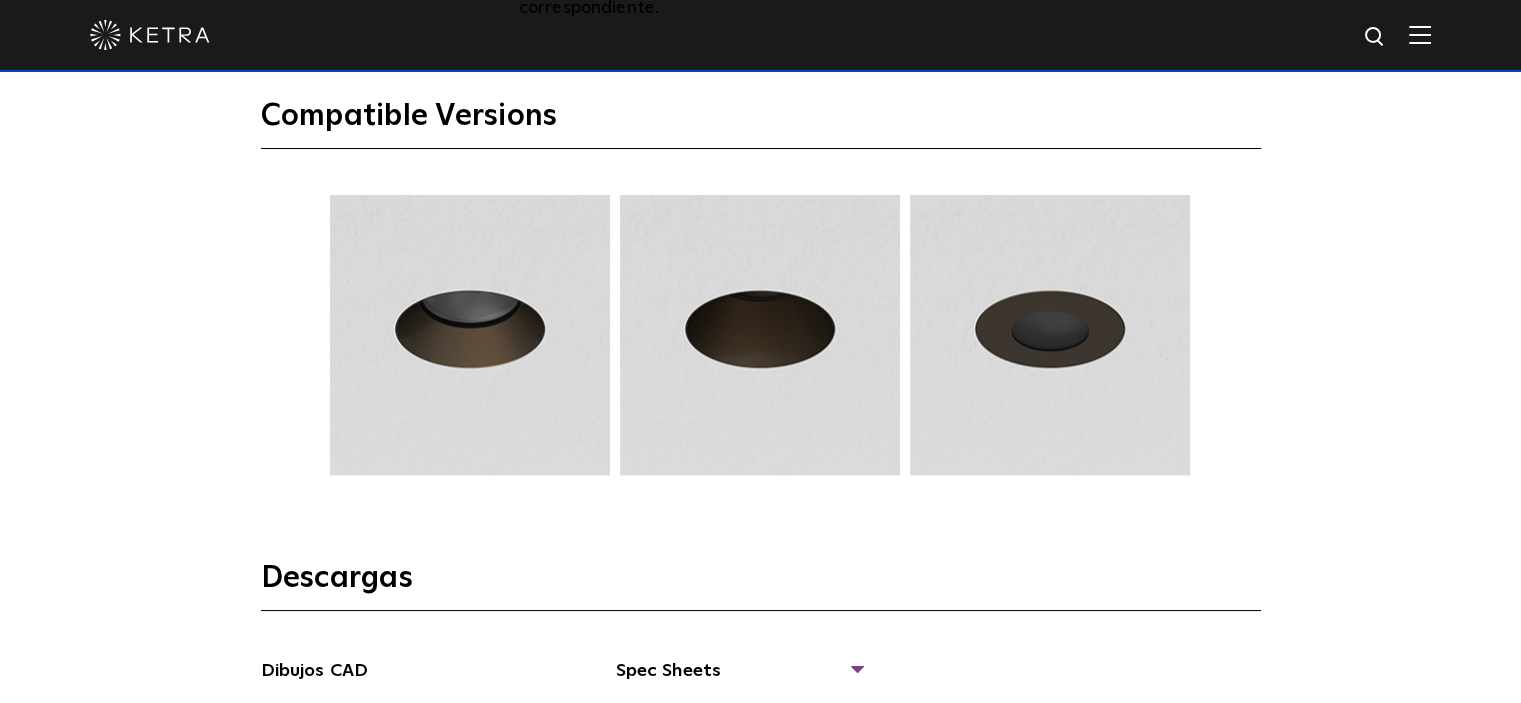 click at bounding box center (470, 335) 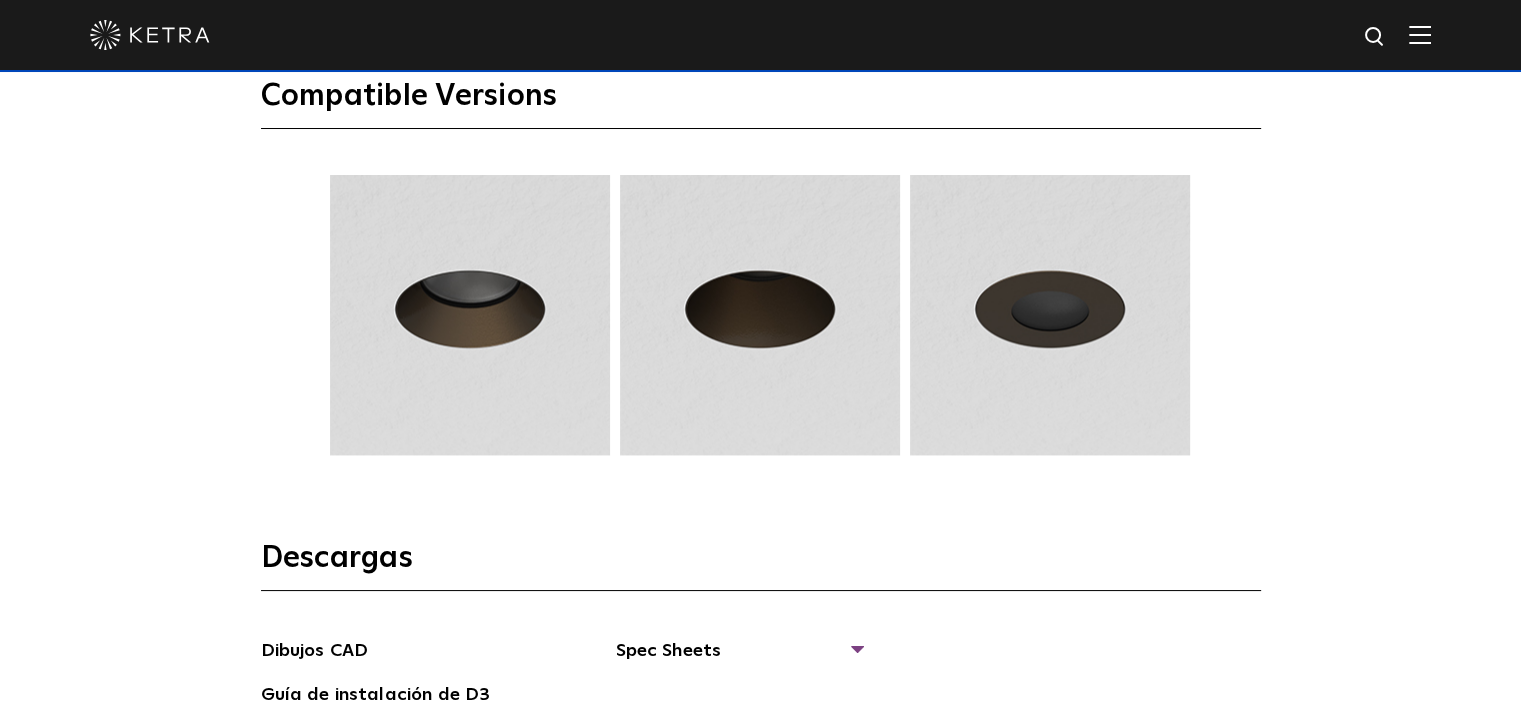 scroll, scrollTop: 2700, scrollLeft: 0, axis: vertical 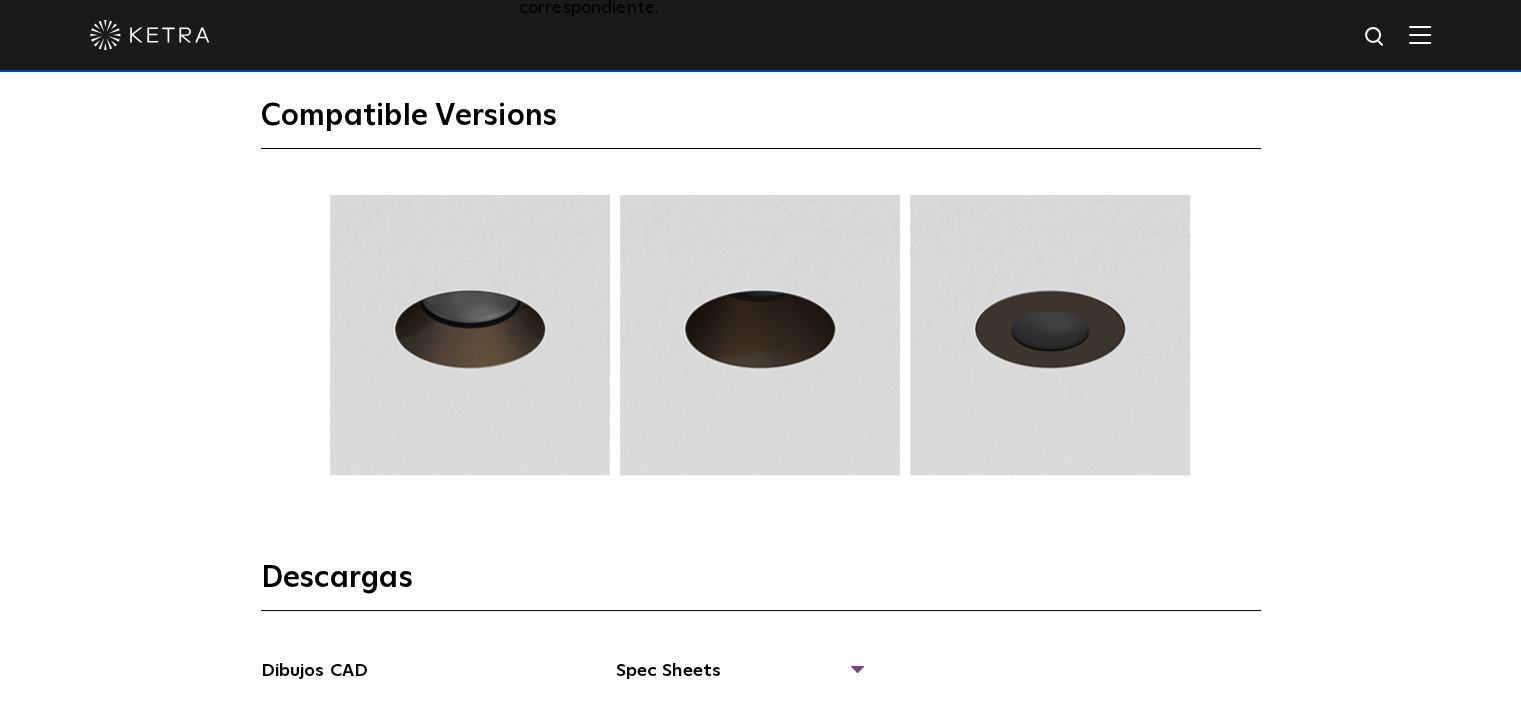 click at bounding box center (470, 335) 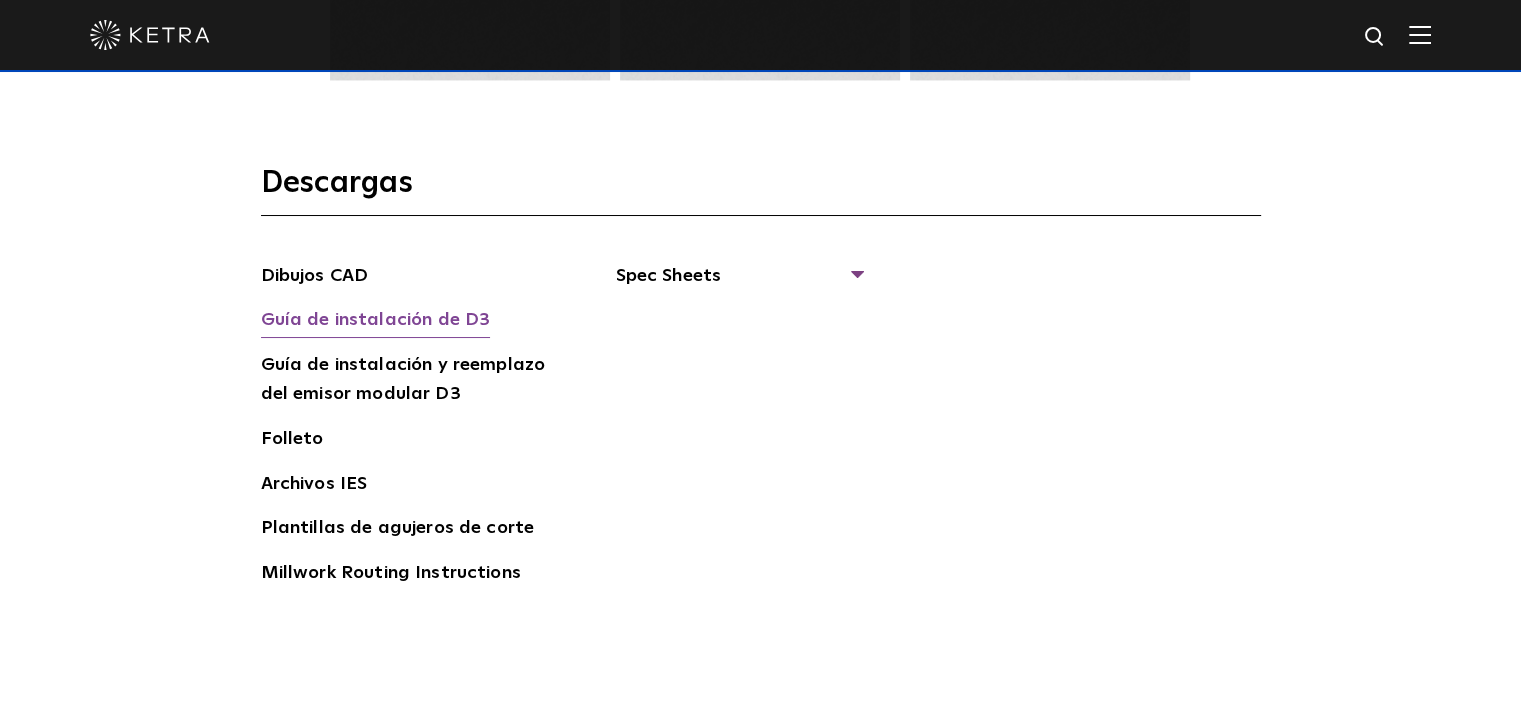scroll, scrollTop: 3100, scrollLeft: 0, axis: vertical 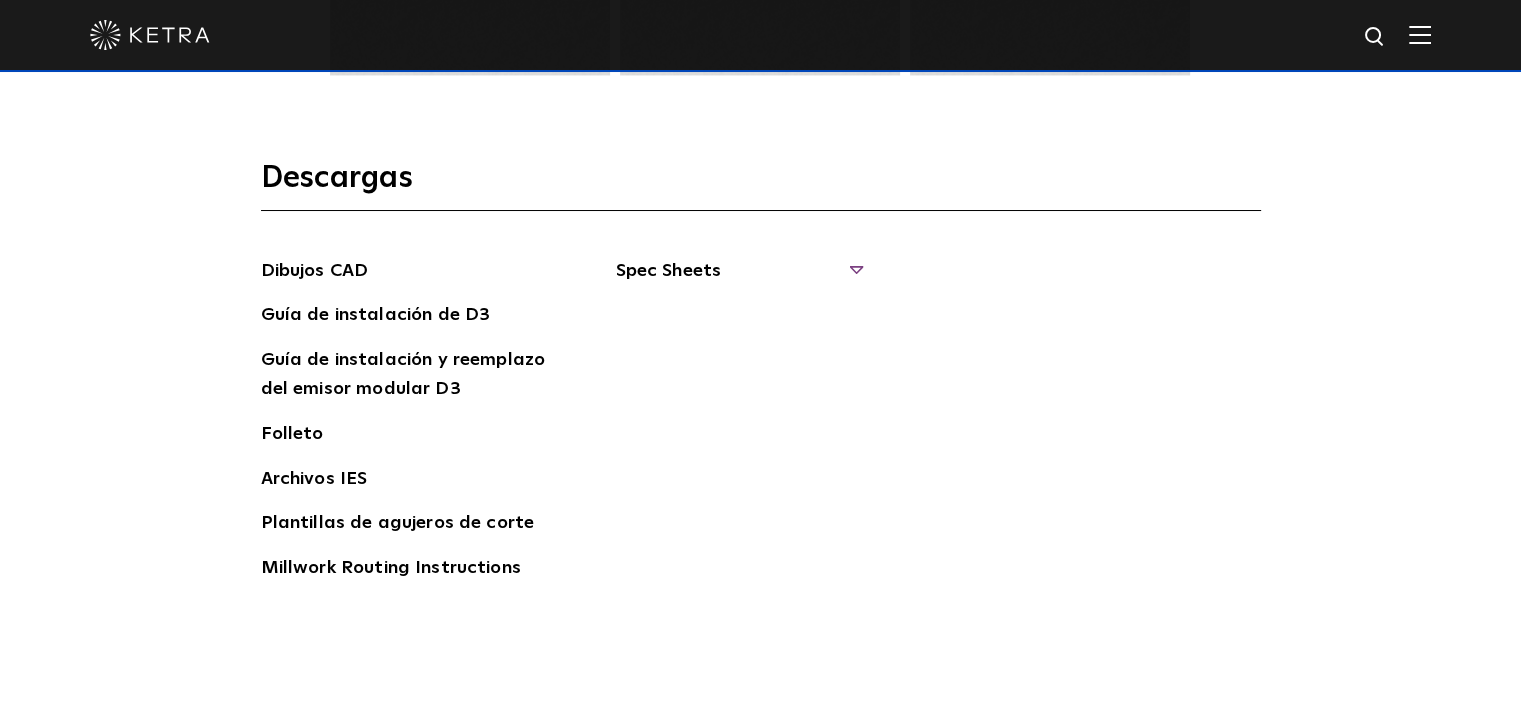 click on "Spec Sheets" at bounding box center [738, 279] 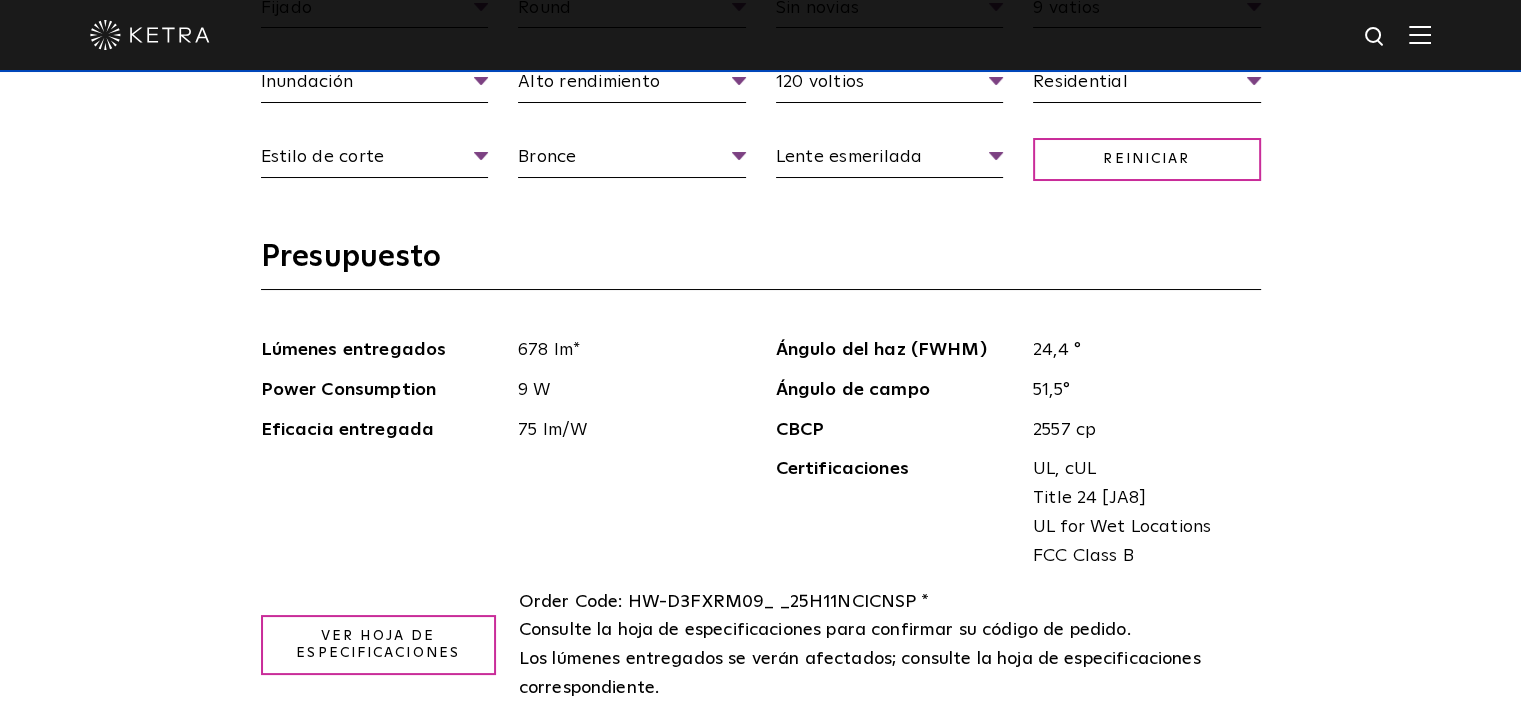 scroll, scrollTop: 2000, scrollLeft: 0, axis: vertical 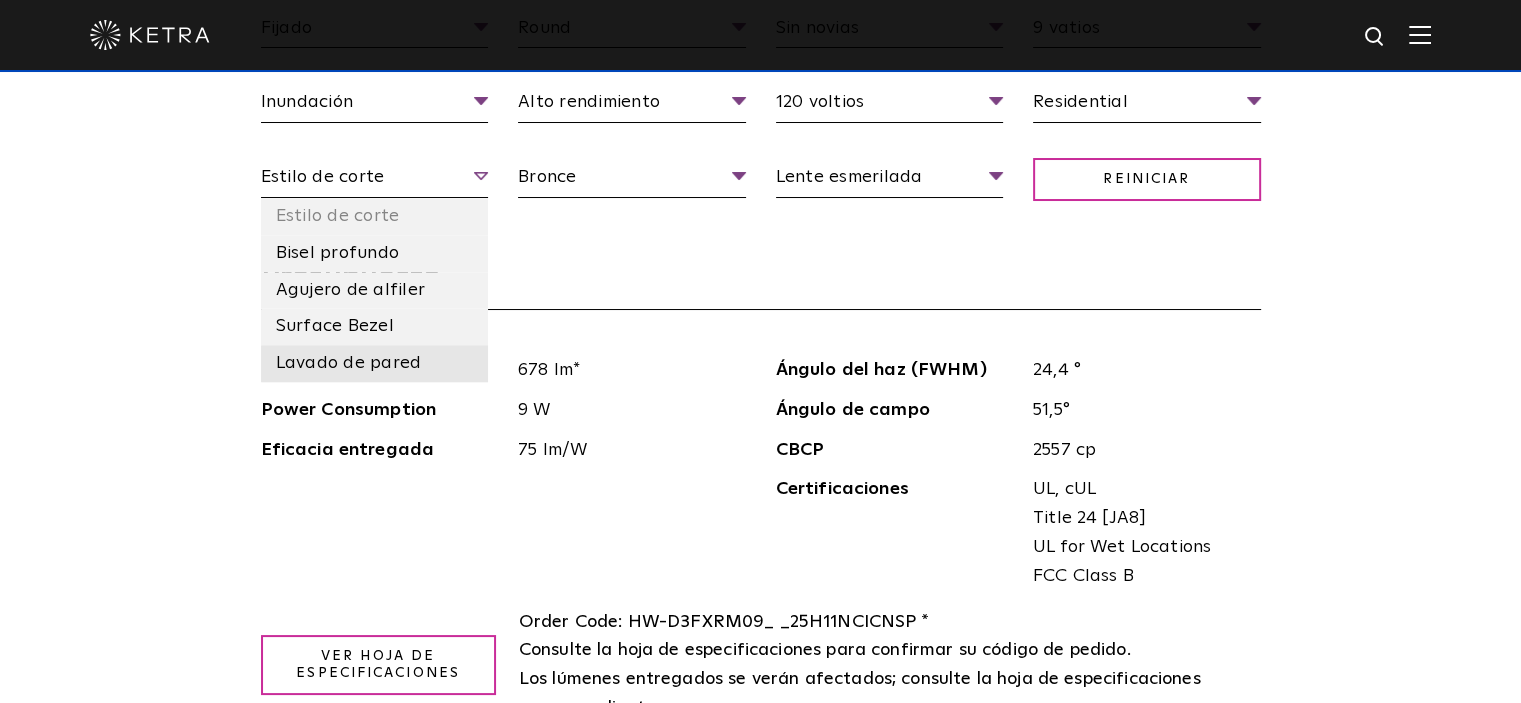 click on "Lavado de pared" at bounding box center (349, 363) 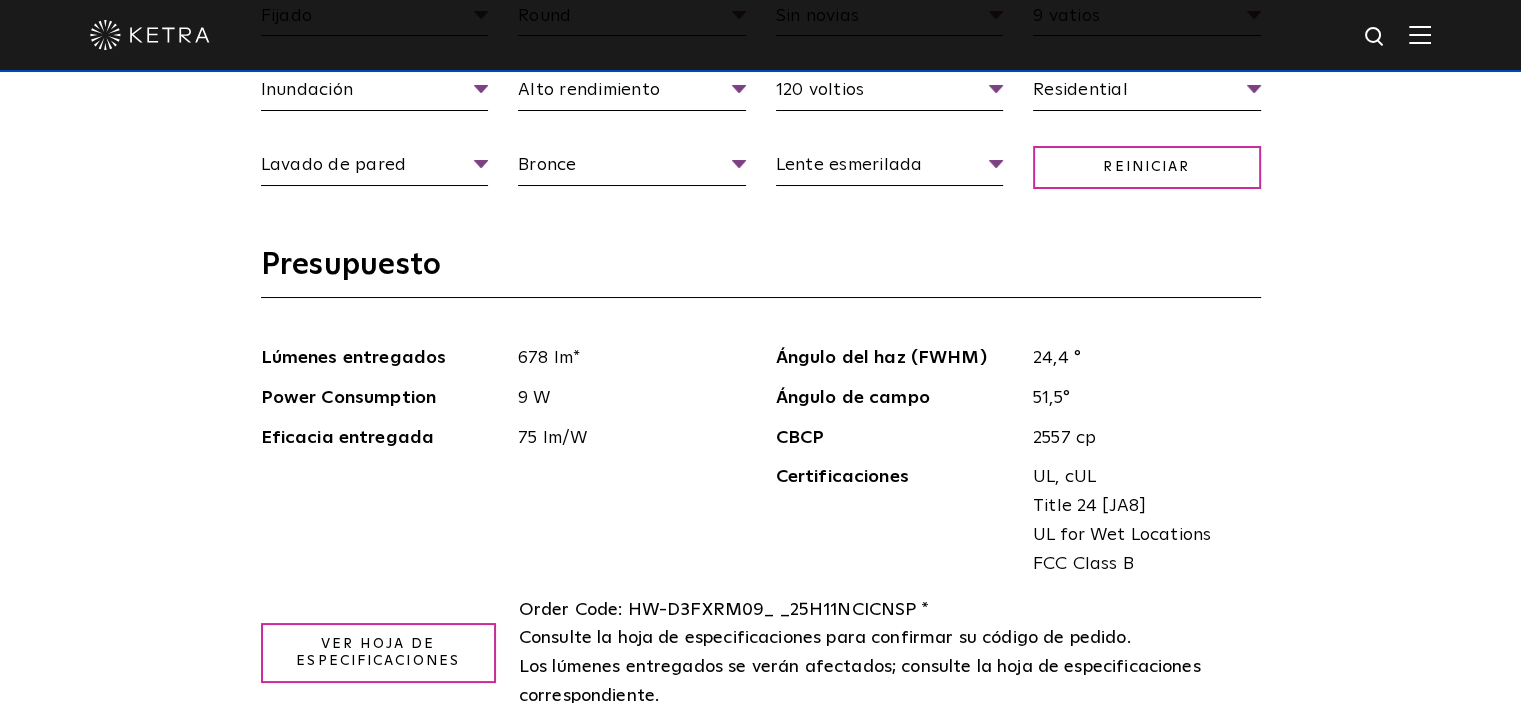 scroll, scrollTop: 2000, scrollLeft: 0, axis: vertical 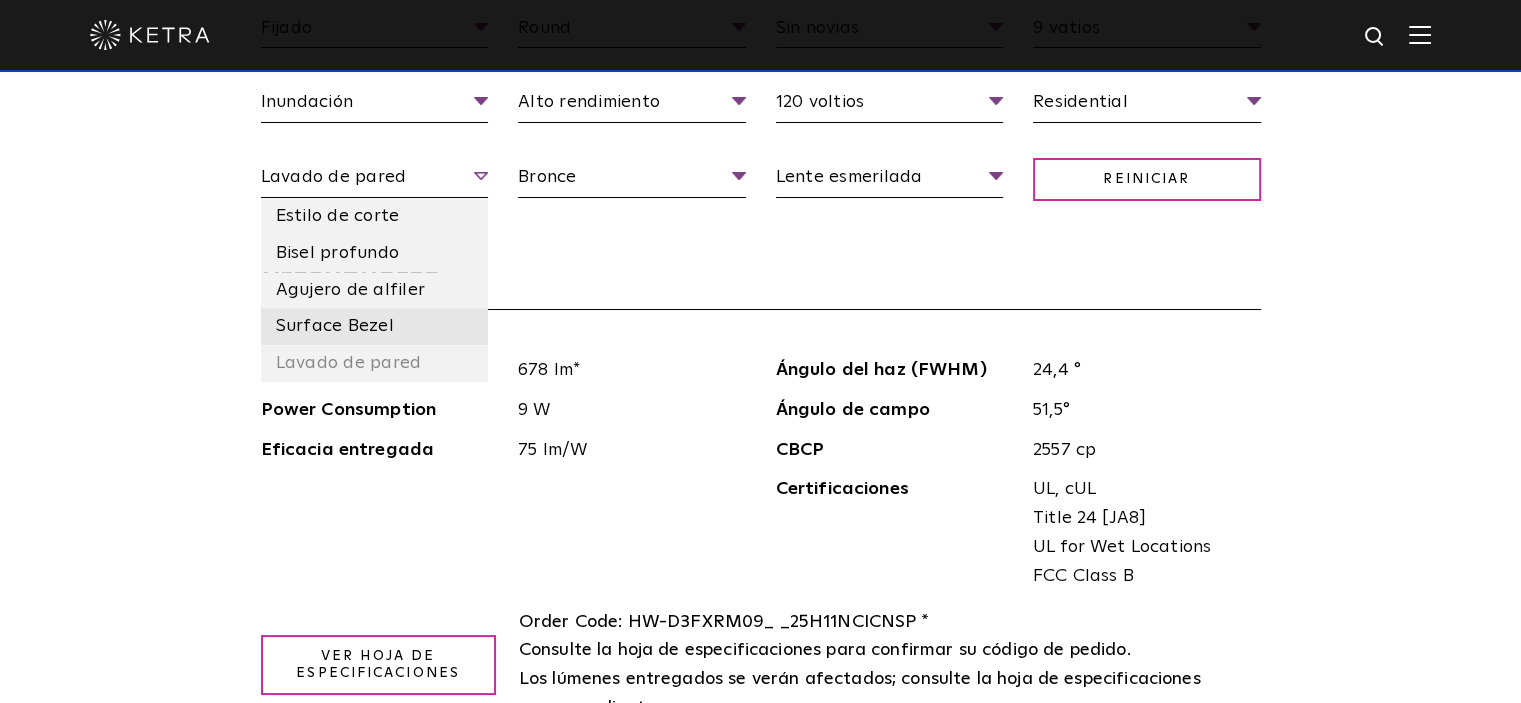click on "Surface Bezel" at bounding box center (335, 326) 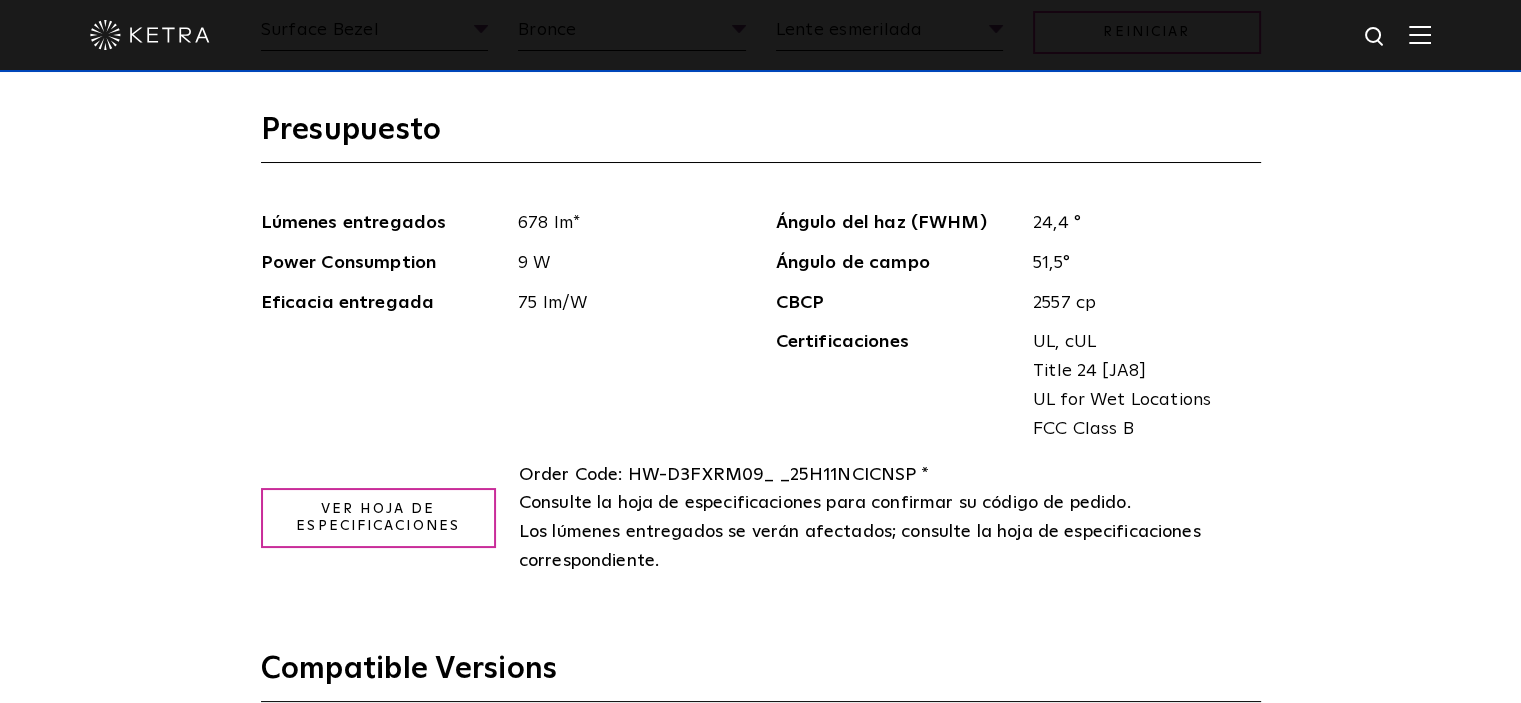scroll, scrollTop: 2000, scrollLeft: 0, axis: vertical 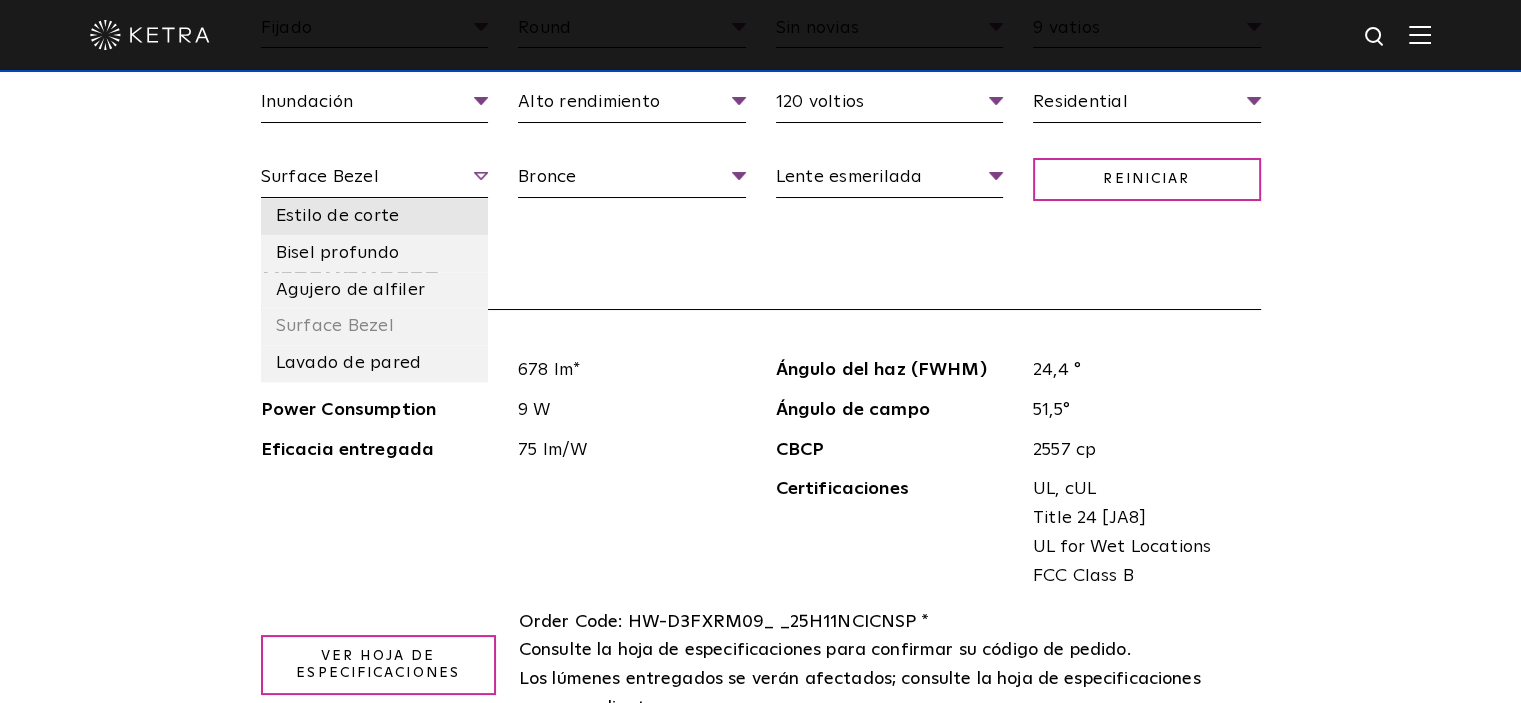 click on "Estilo de corte" at bounding box center [338, 216] 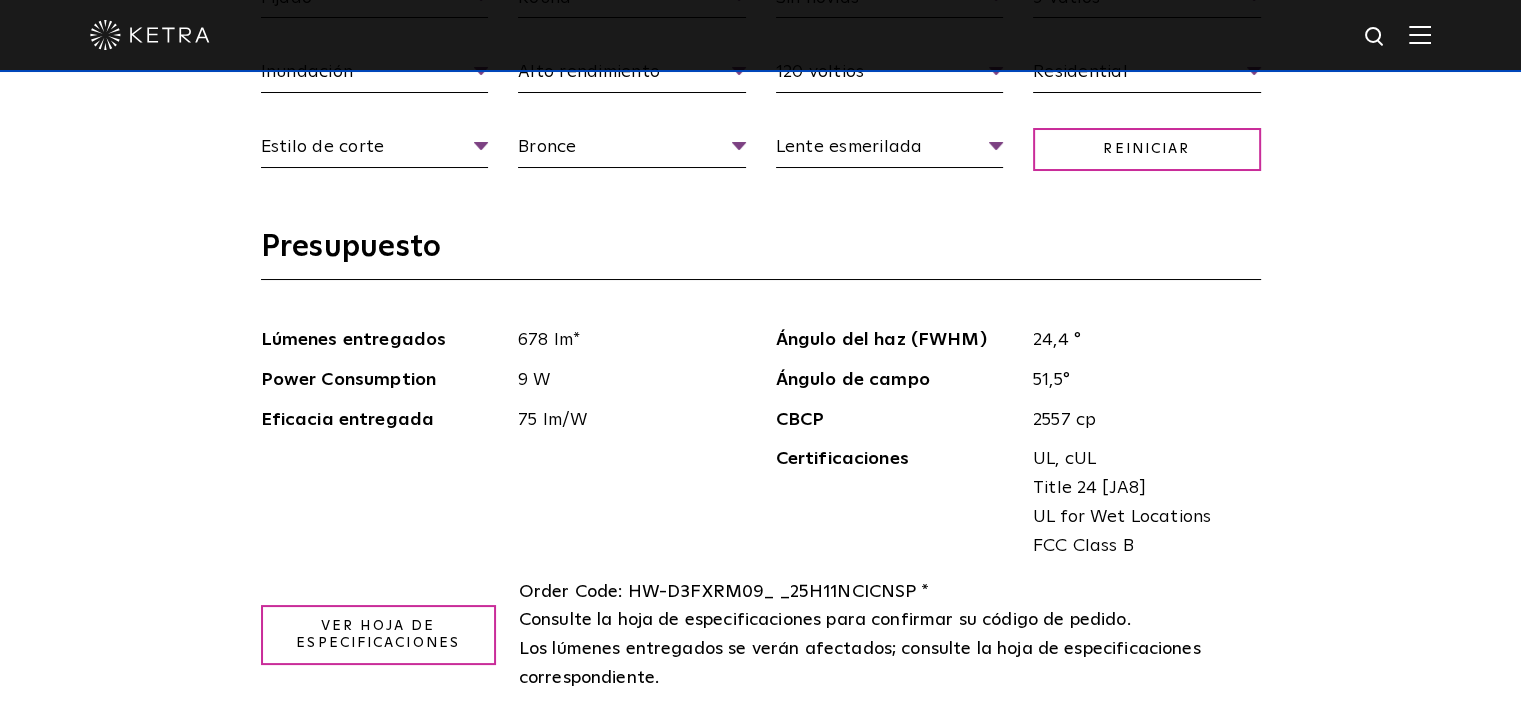 scroll, scrollTop: 2000, scrollLeft: 0, axis: vertical 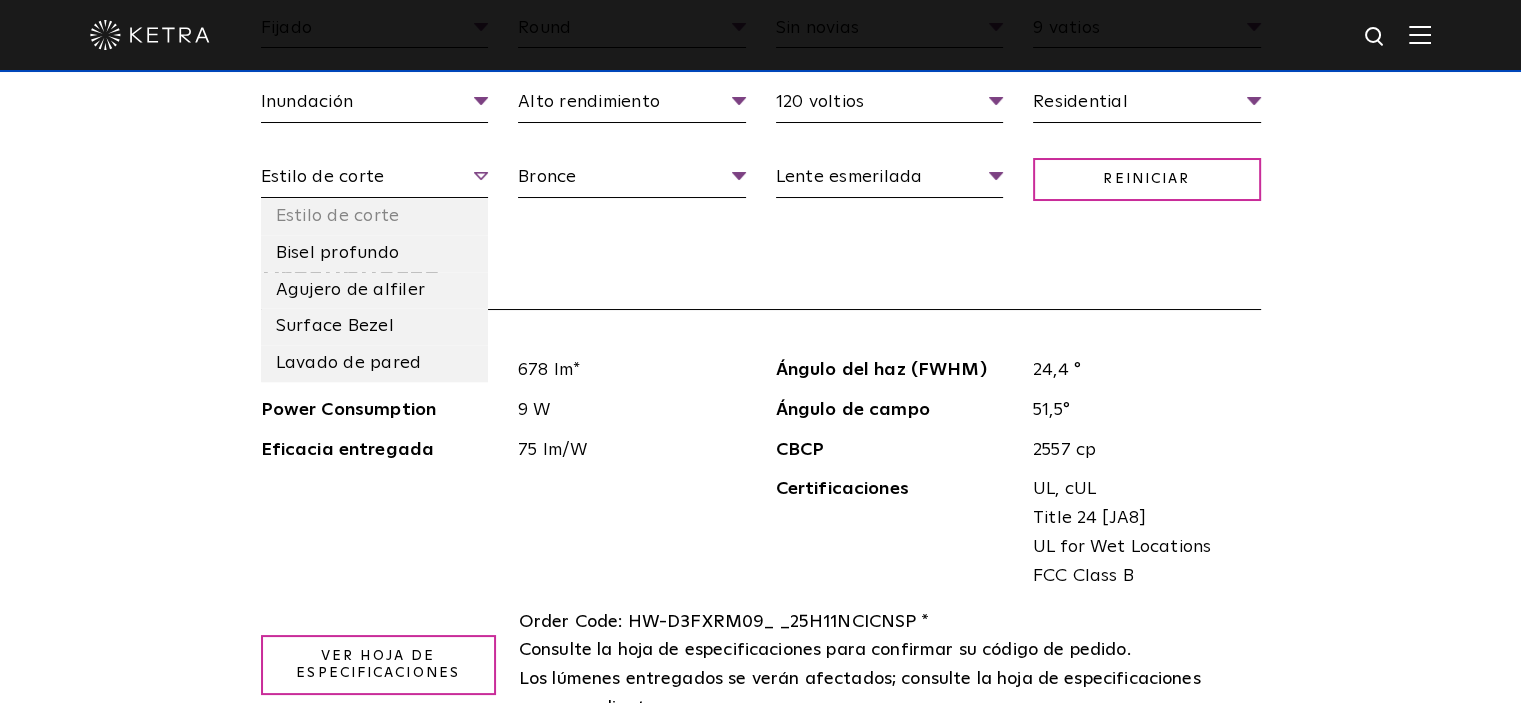 click on "Estilo de corte" at bounding box center (375, 180) 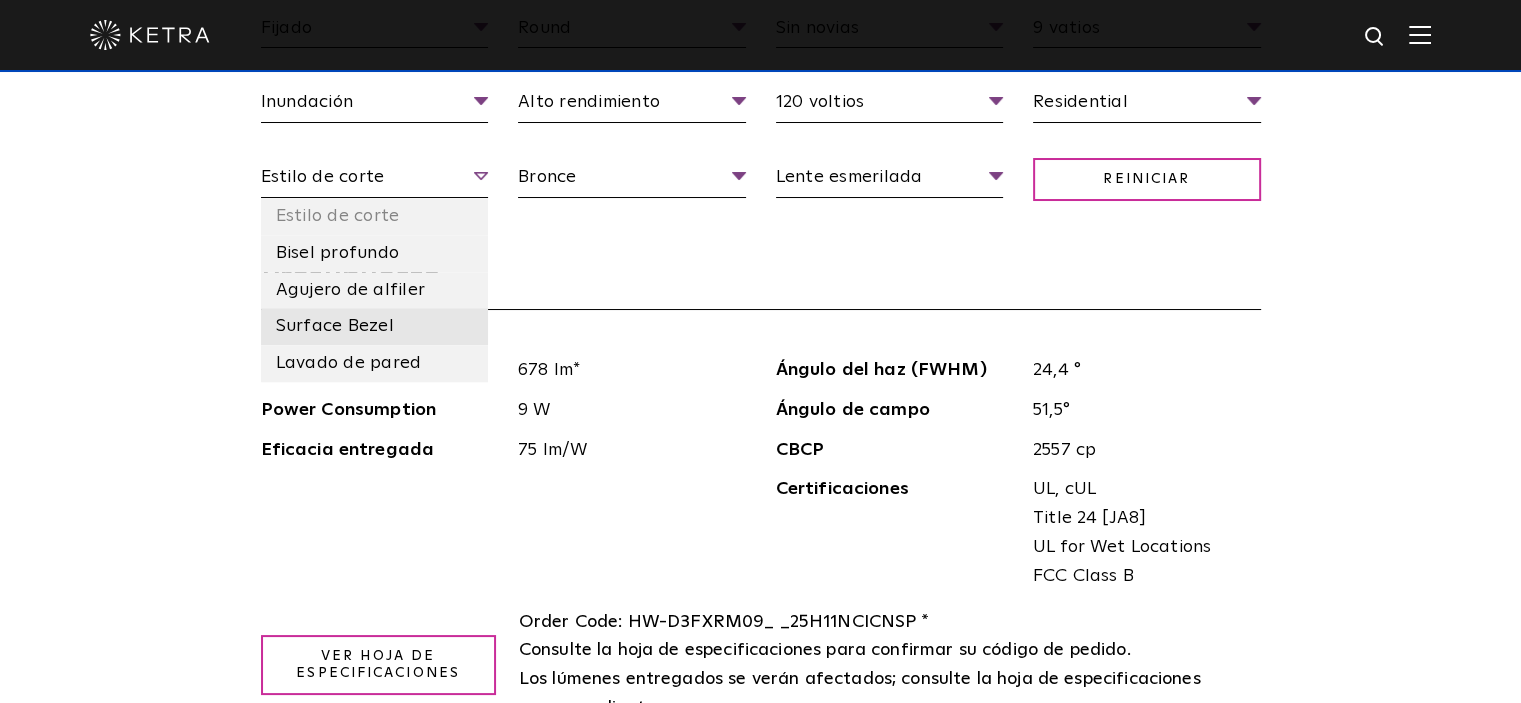 click on "Surface Bezel" at bounding box center (335, 326) 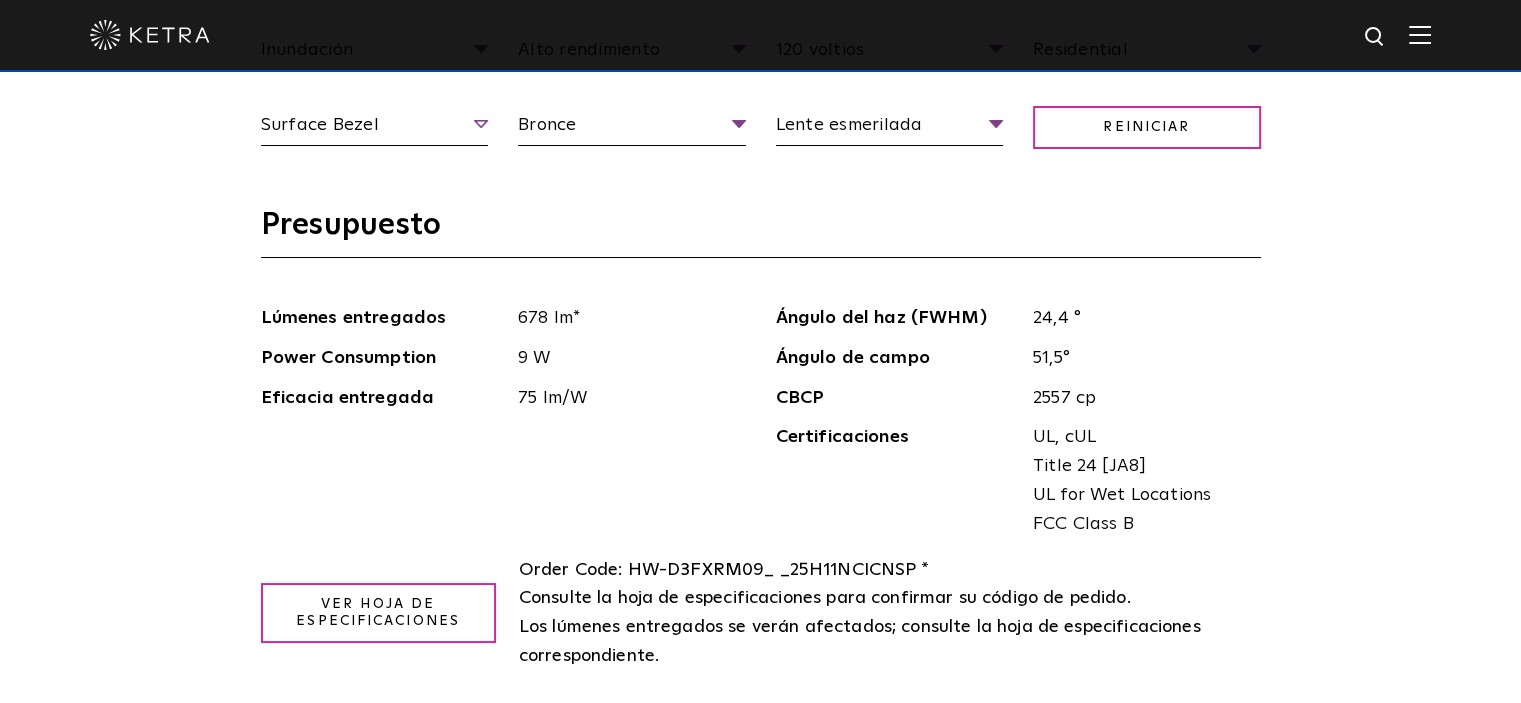 scroll, scrollTop: 1900, scrollLeft: 0, axis: vertical 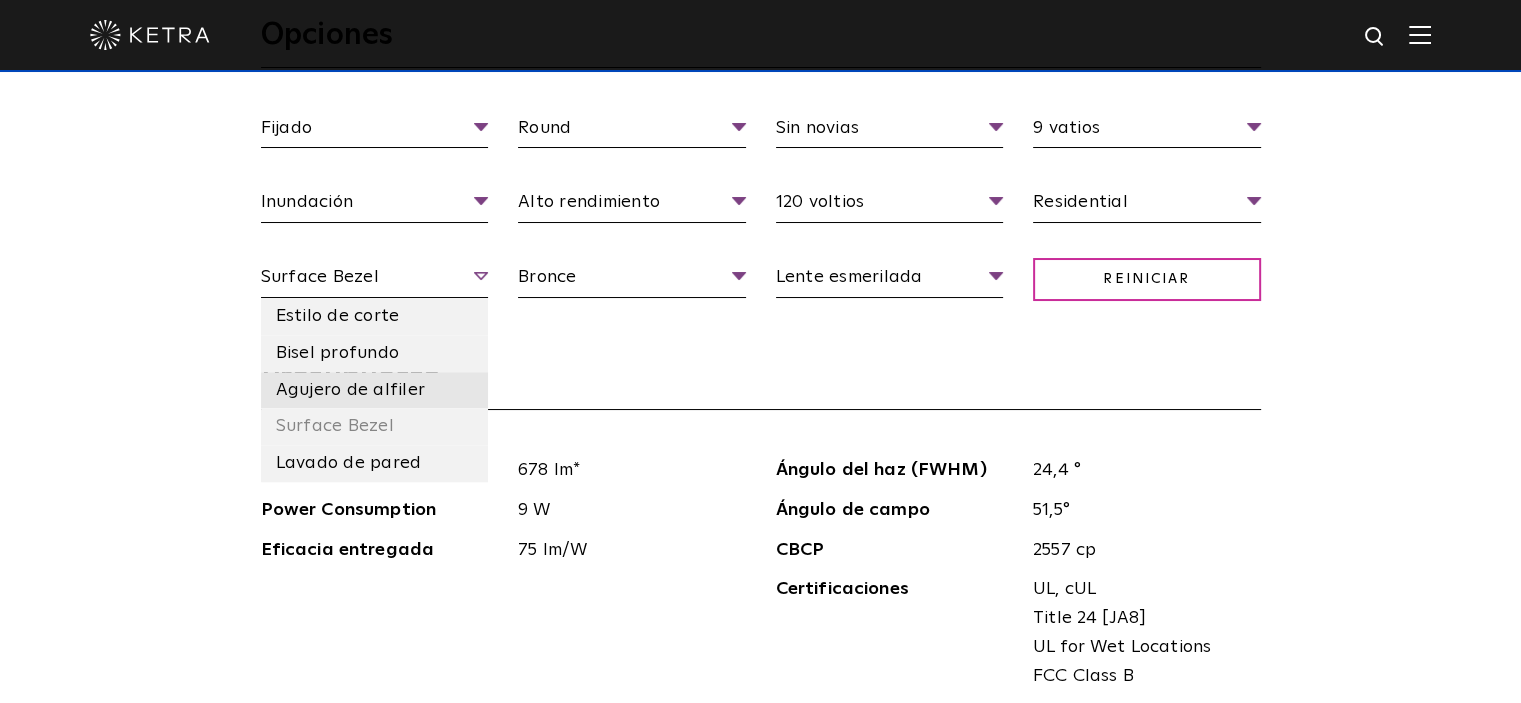 click on "Agujero de alfiler" at bounding box center [351, 390] 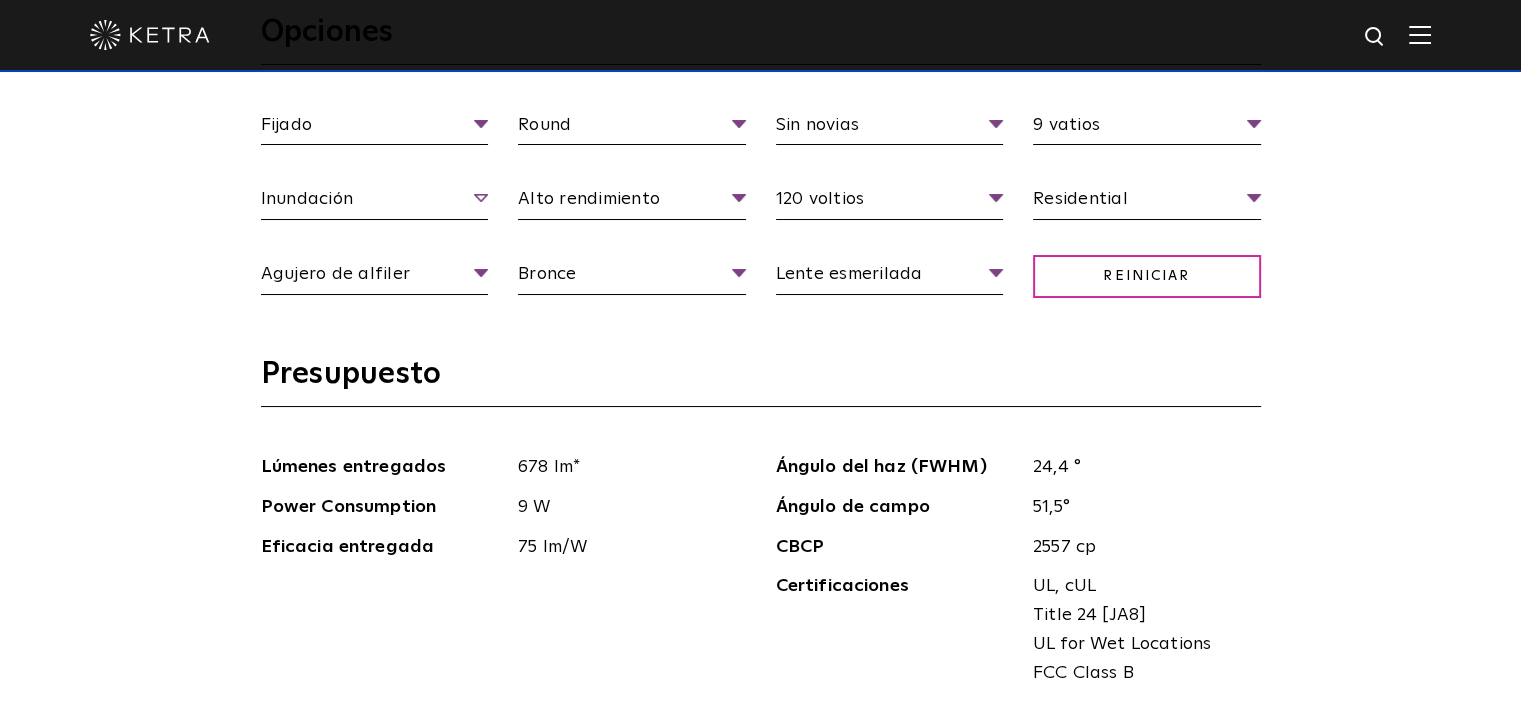 scroll, scrollTop: 1900, scrollLeft: 0, axis: vertical 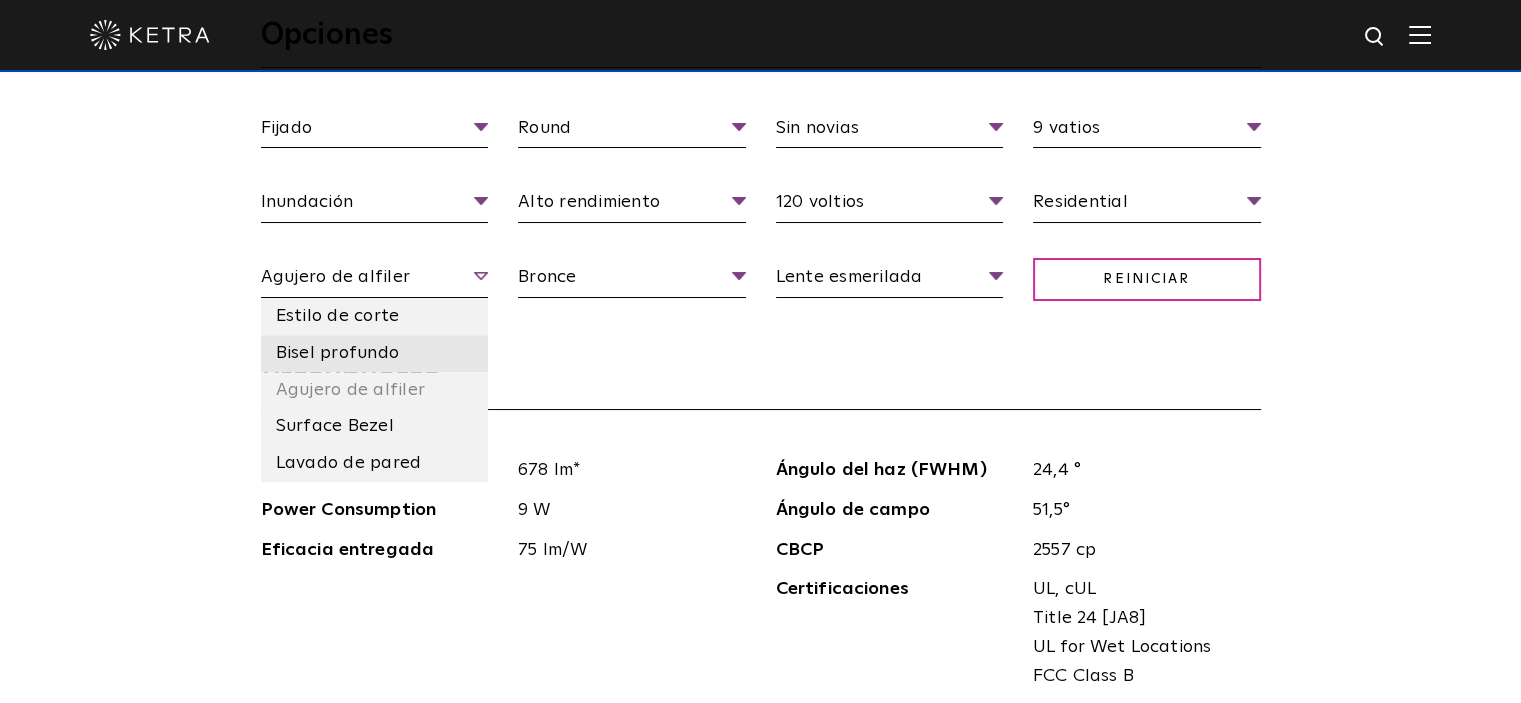 click on "Bisel profundo" at bounding box center [338, 353] 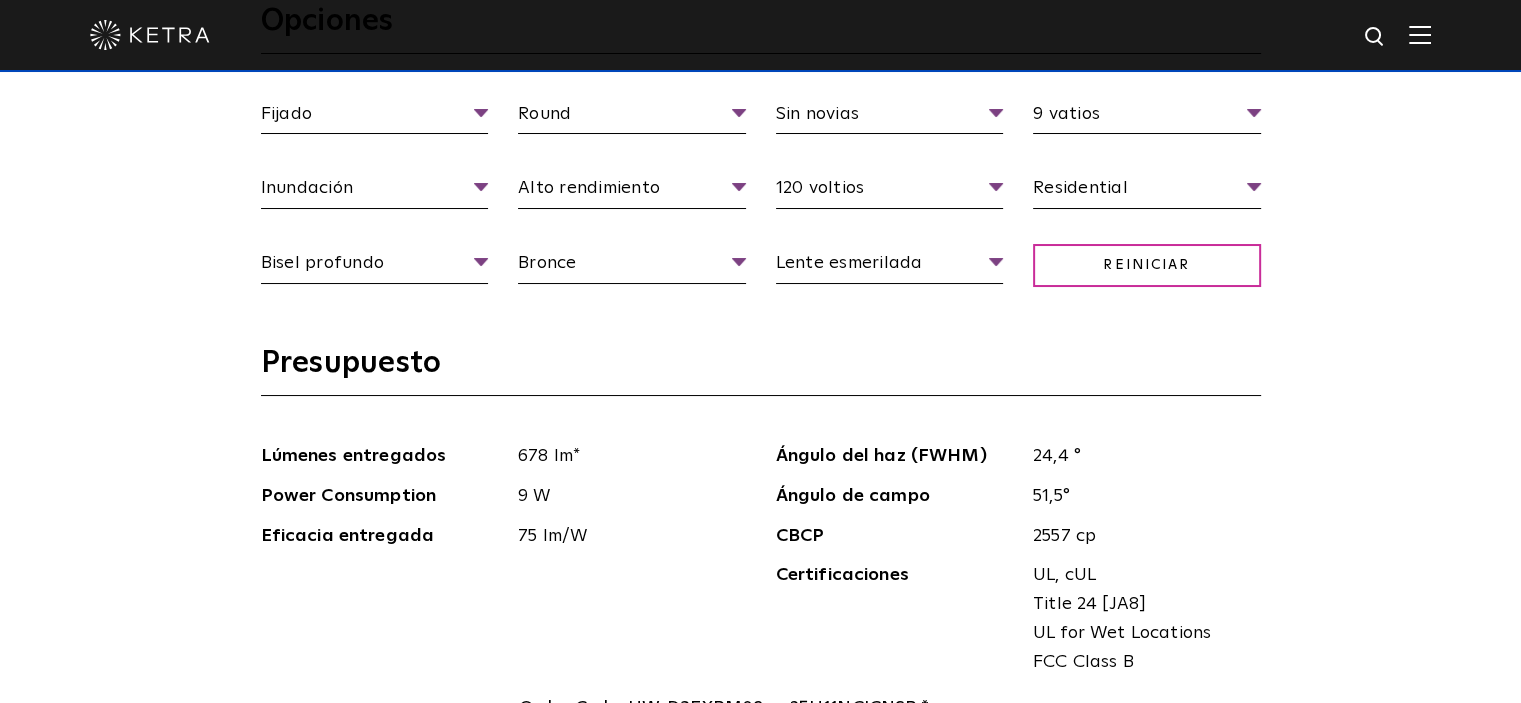 scroll, scrollTop: 1900, scrollLeft: 0, axis: vertical 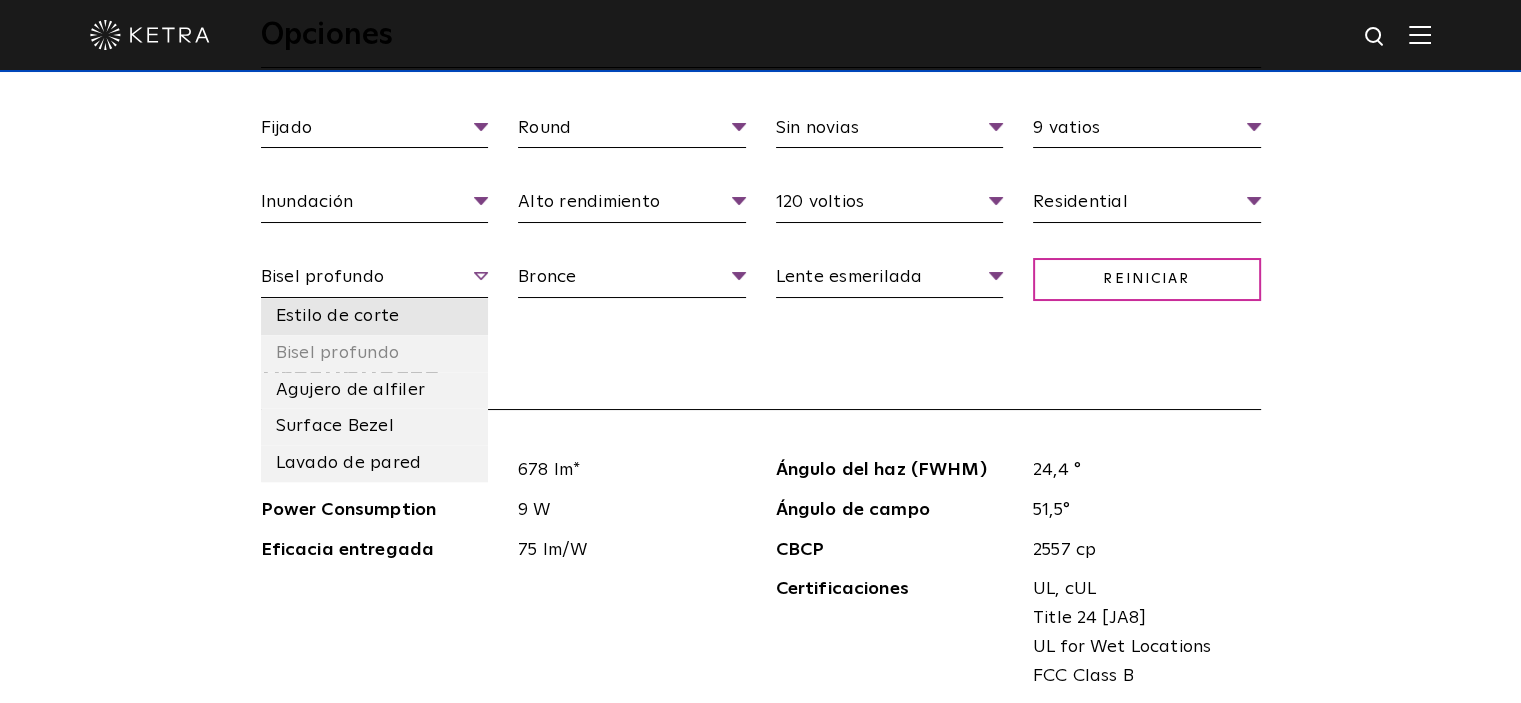 click on "Estilo de corte" at bounding box center [375, 316] 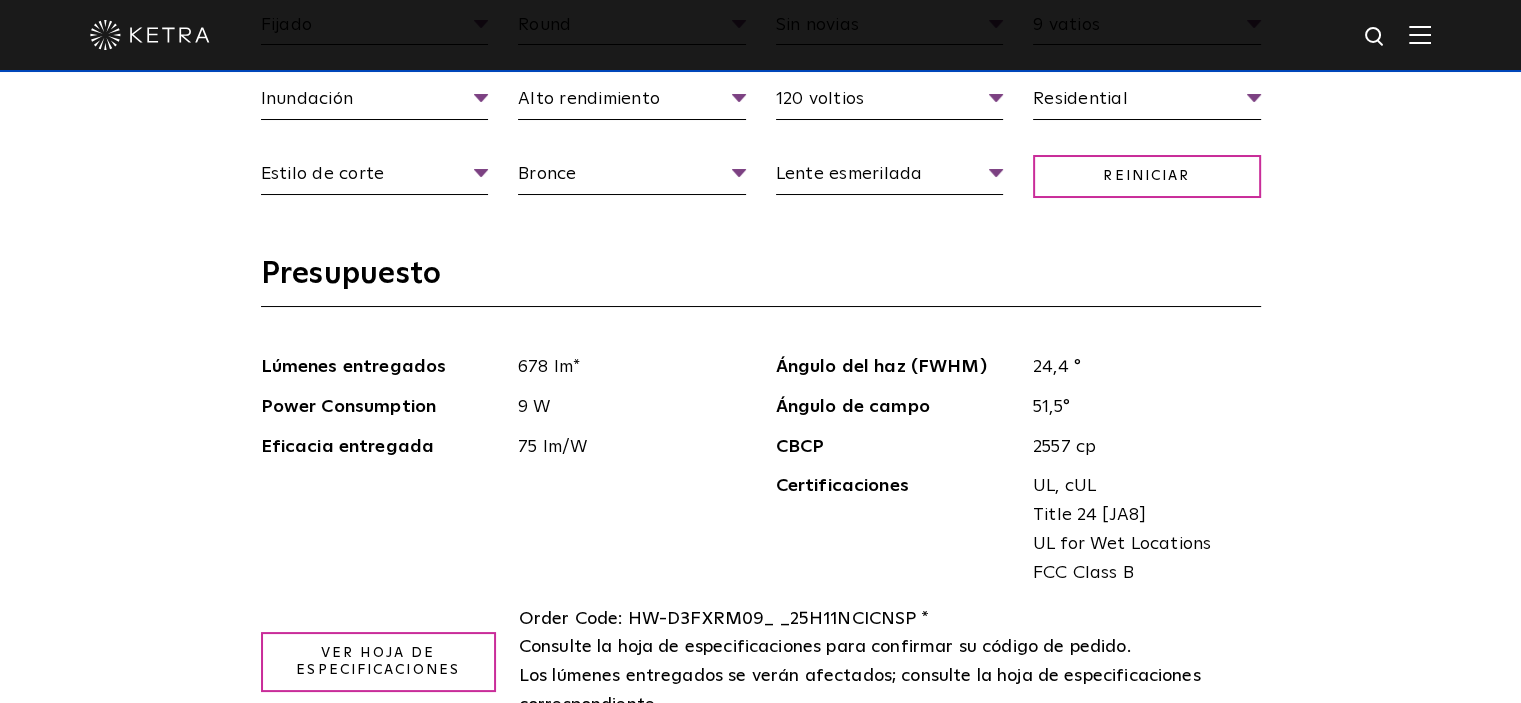 scroll, scrollTop: 2000, scrollLeft: 0, axis: vertical 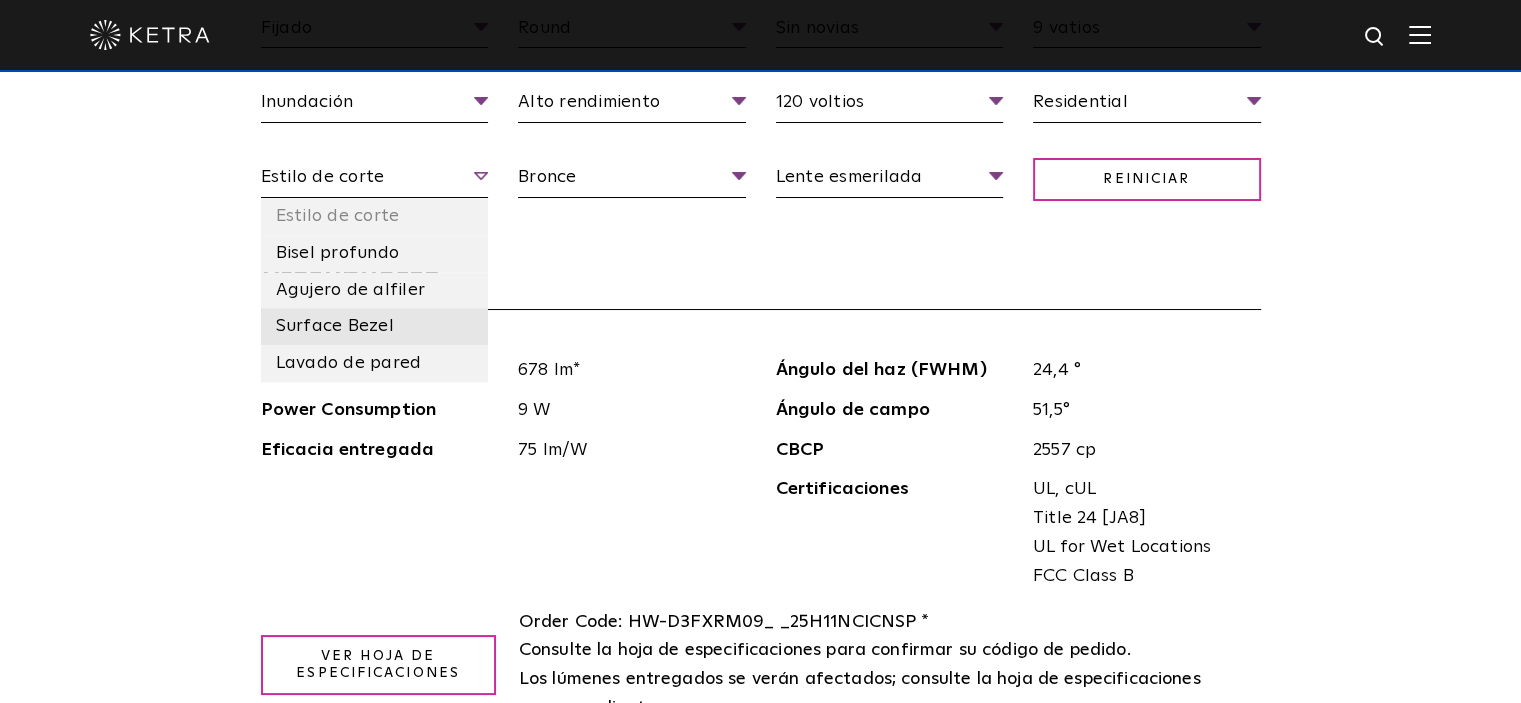 click on "Surface Bezel" at bounding box center [335, 326] 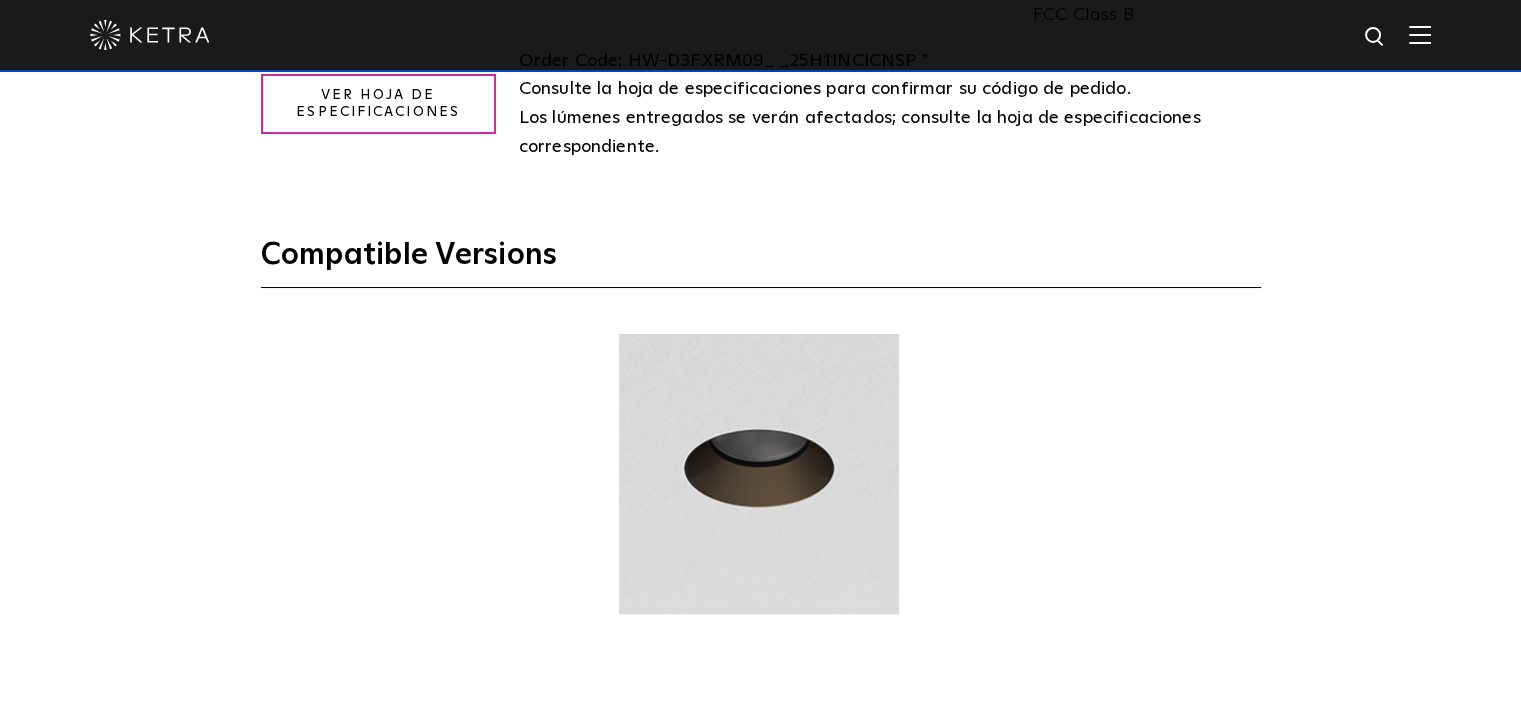 scroll, scrollTop: 2600, scrollLeft: 0, axis: vertical 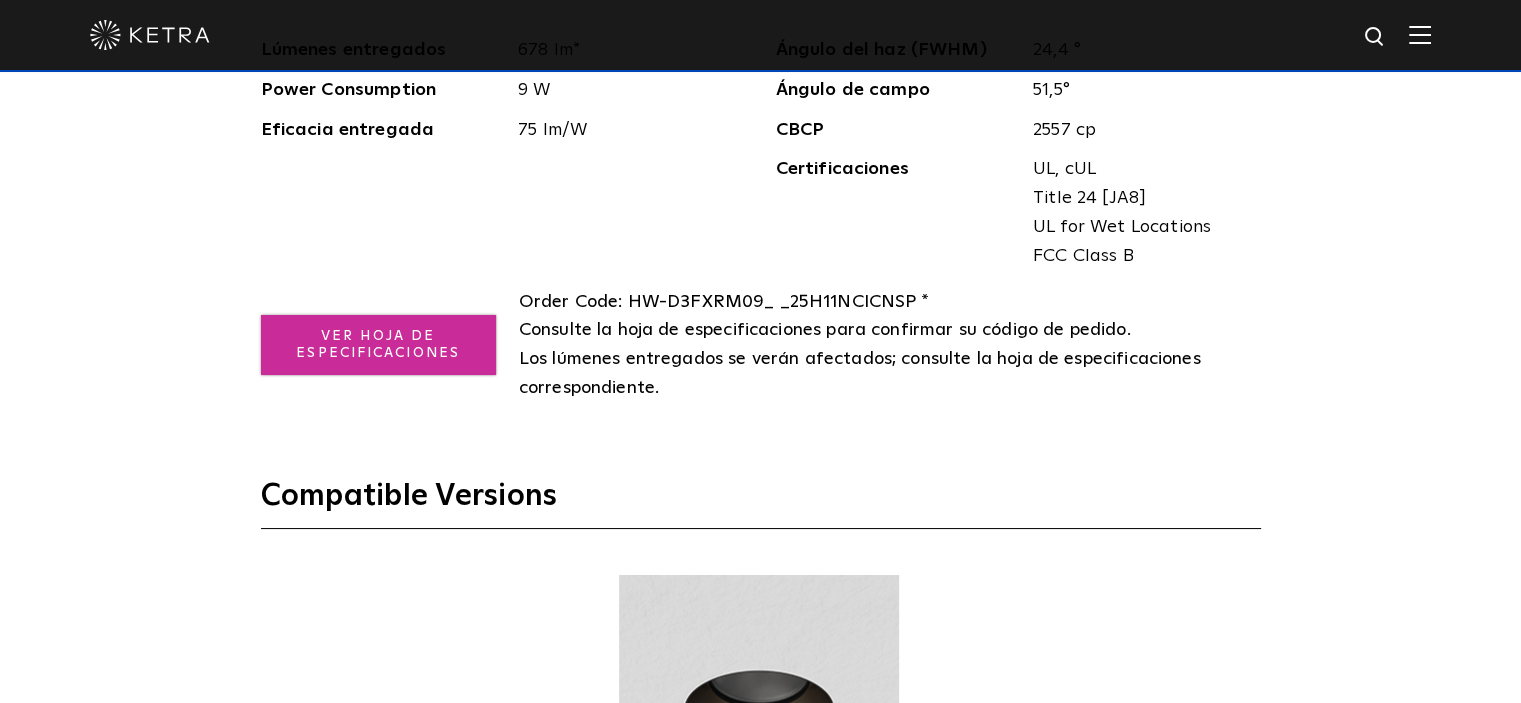 click on "Ver hoja de especificaciones" at bounding box center (378, 344) 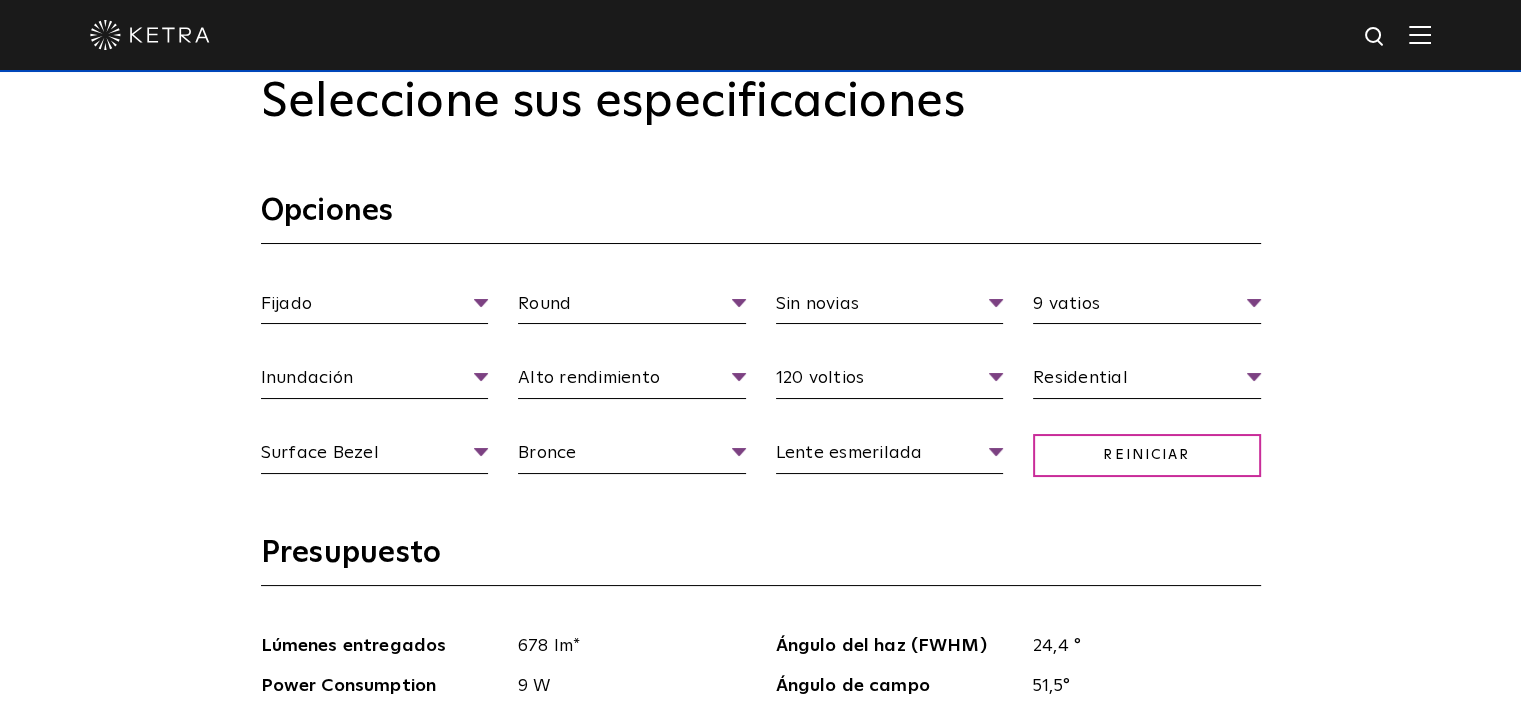 scroll, scrollTop: 1720, scrollLeft: 0, axis: vertical 